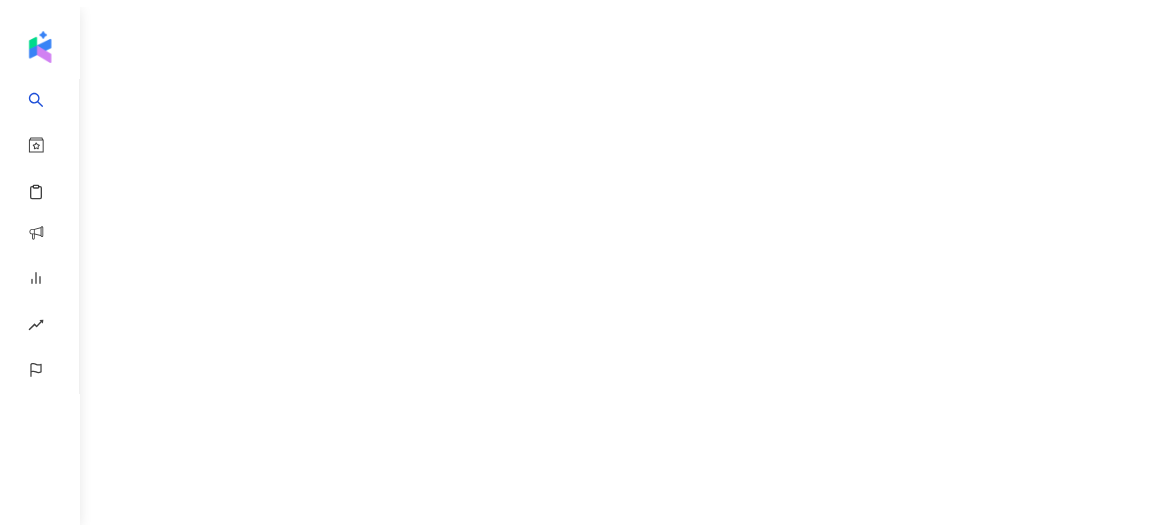 scroll, scrollTop: 0, scrollLeft: 0, axis: both 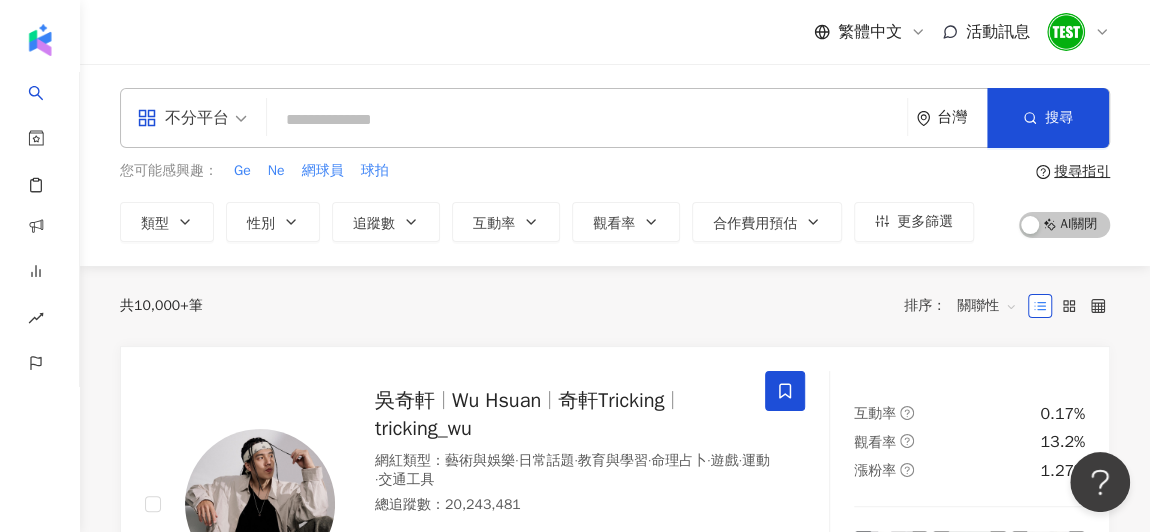 drag, startPoint x: 1139, startPoint y: 0, endPoint x: 819, endPoint y: 285, distance: 428.51486 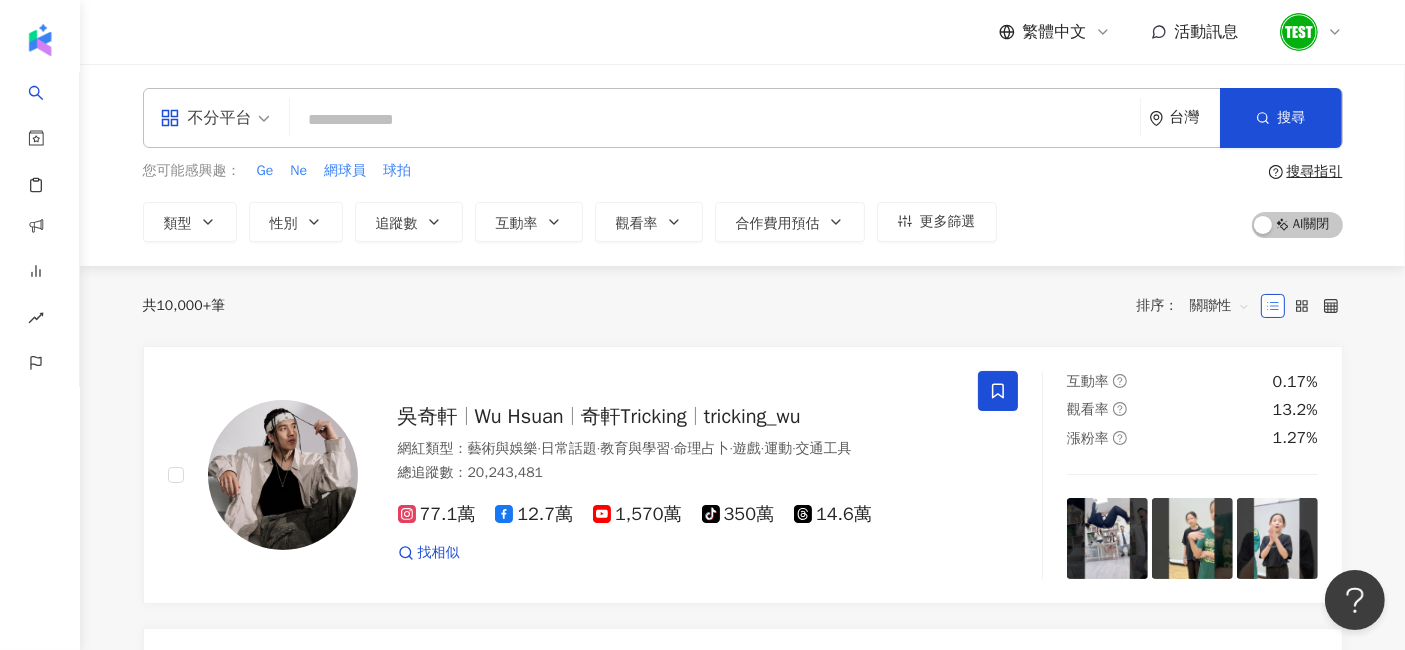 drag, startPoint x: 1159, startPoint y: 1, endPoint x: 861, endPoint y: 315, distance: 432.89722 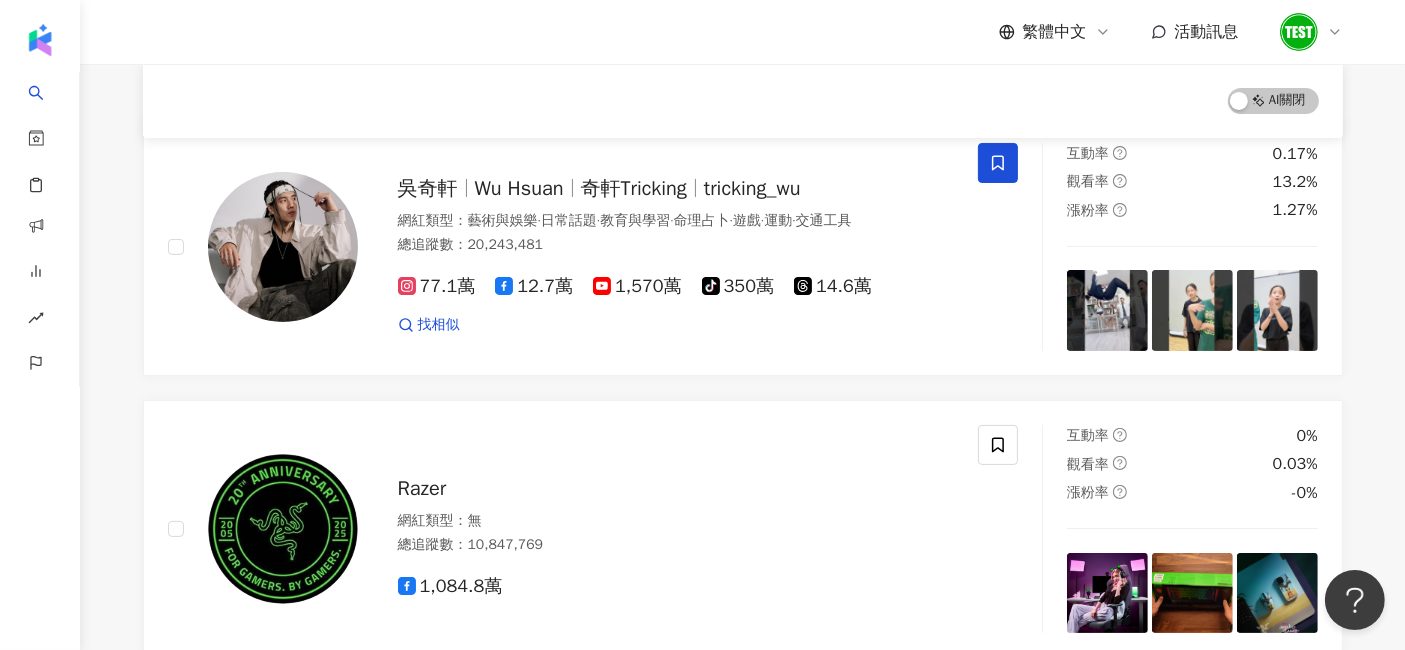 scroll, scrollTop: 0, scrollLeft: 0, axis: both 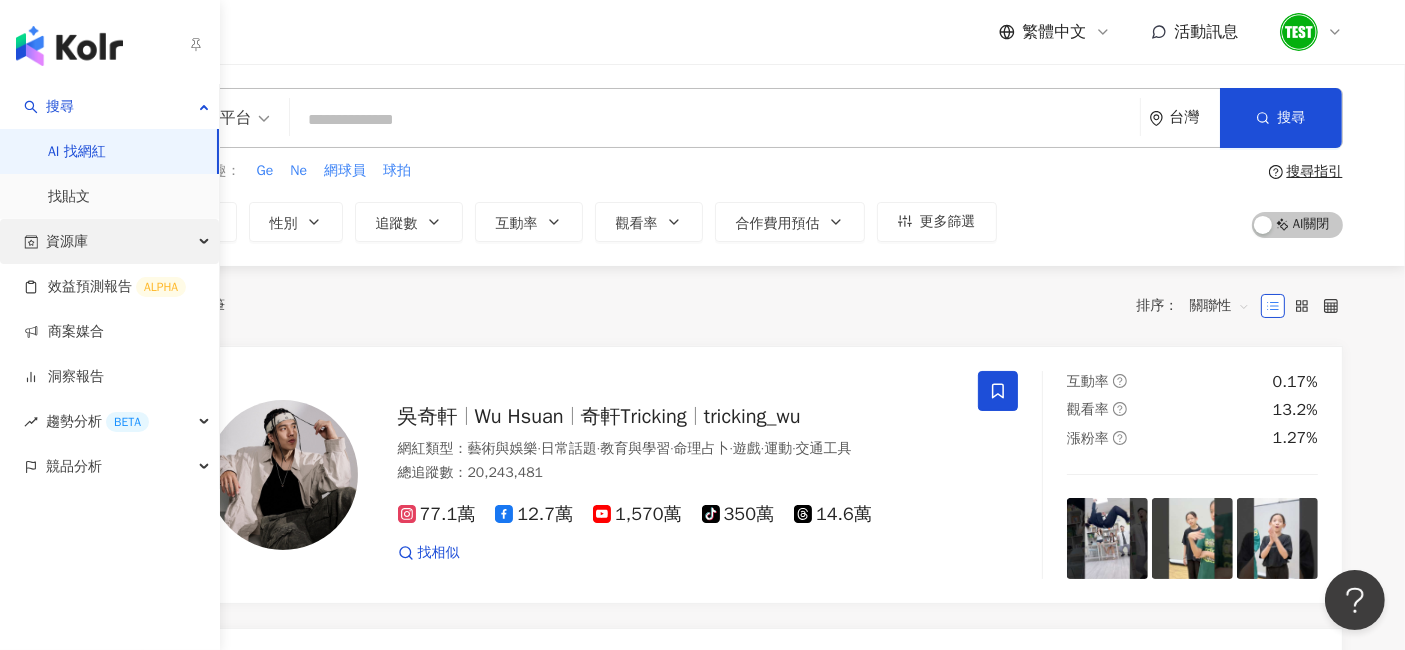 click on "資源庫" at bounding box center (67, 241) 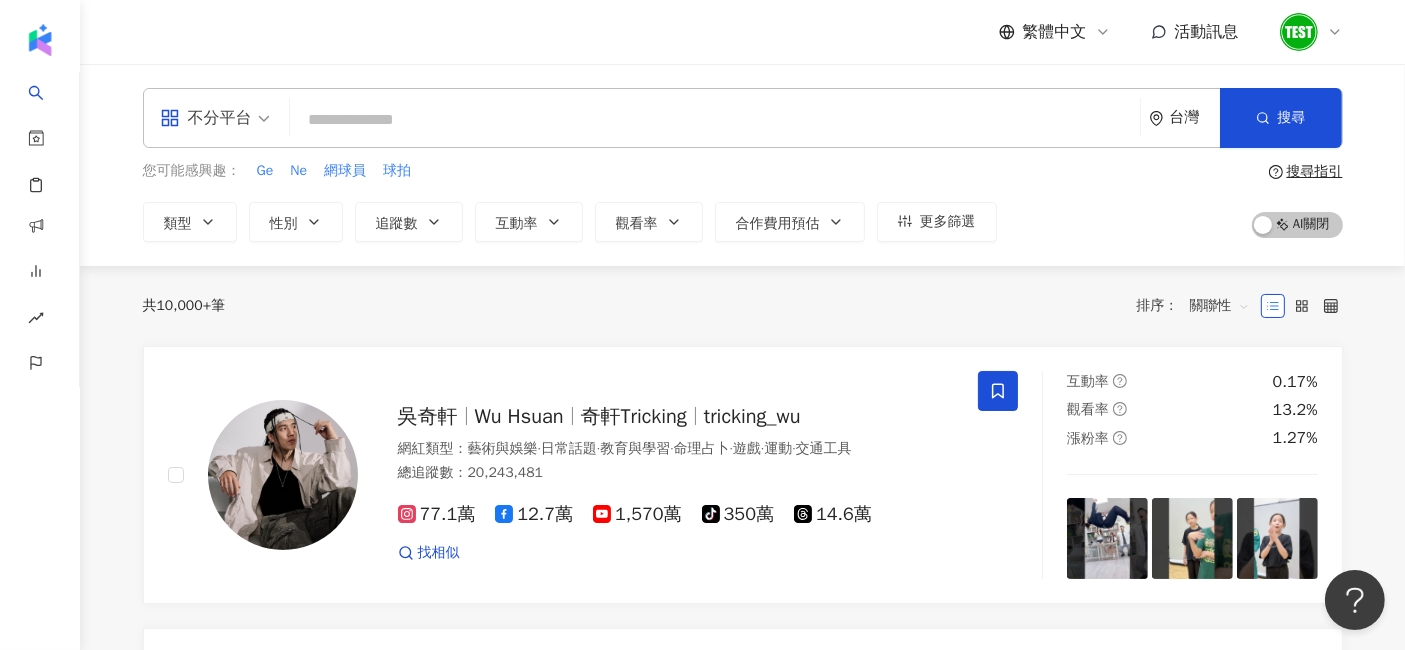click on "共  10,000+  筆 排序： 關聯性" at bounding box center [743, 306] 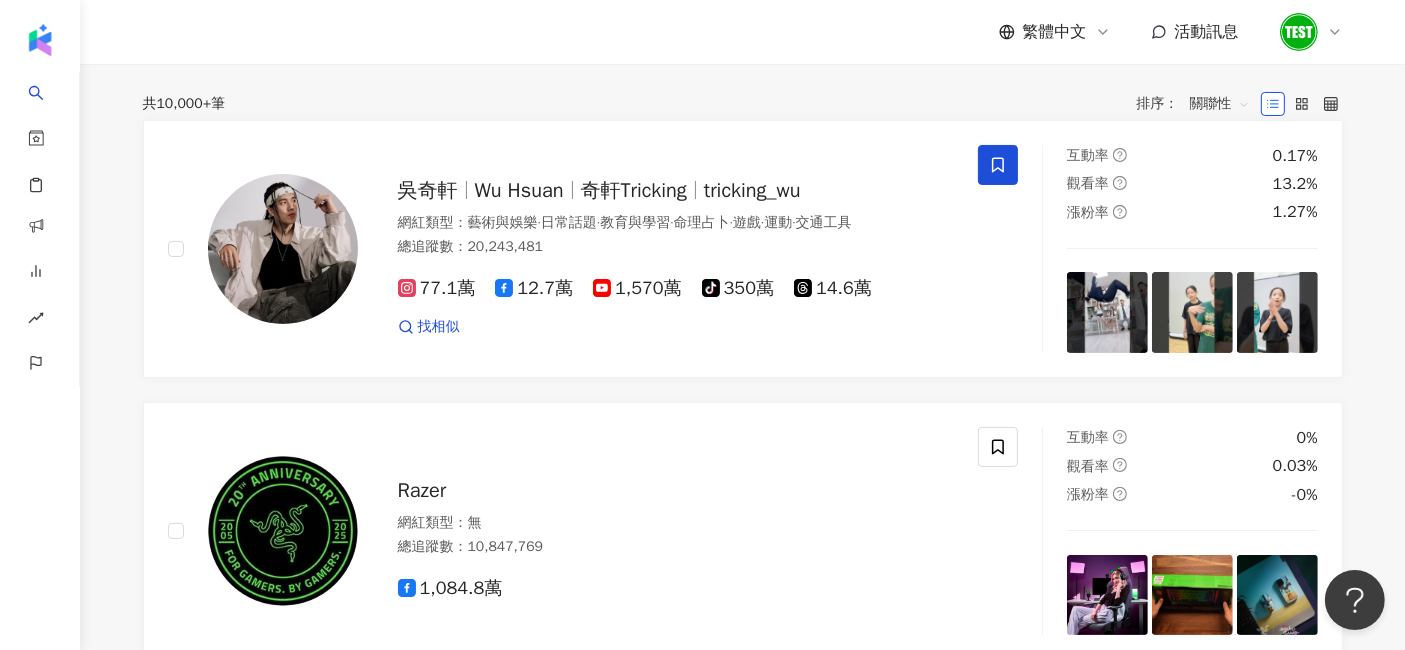 scroll, scrollTop: 0, scrollLeft: 0, axis: both 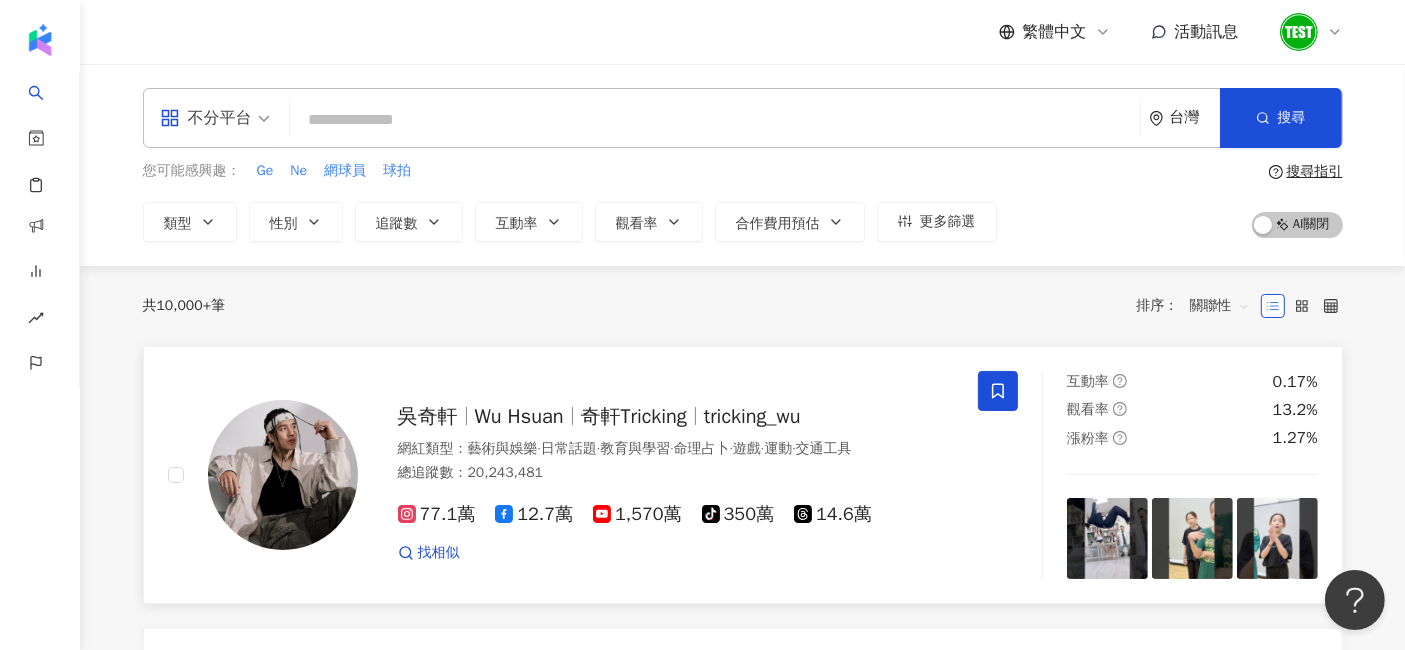 click on "奇軒Tricking" at bounding box center [634, 416] 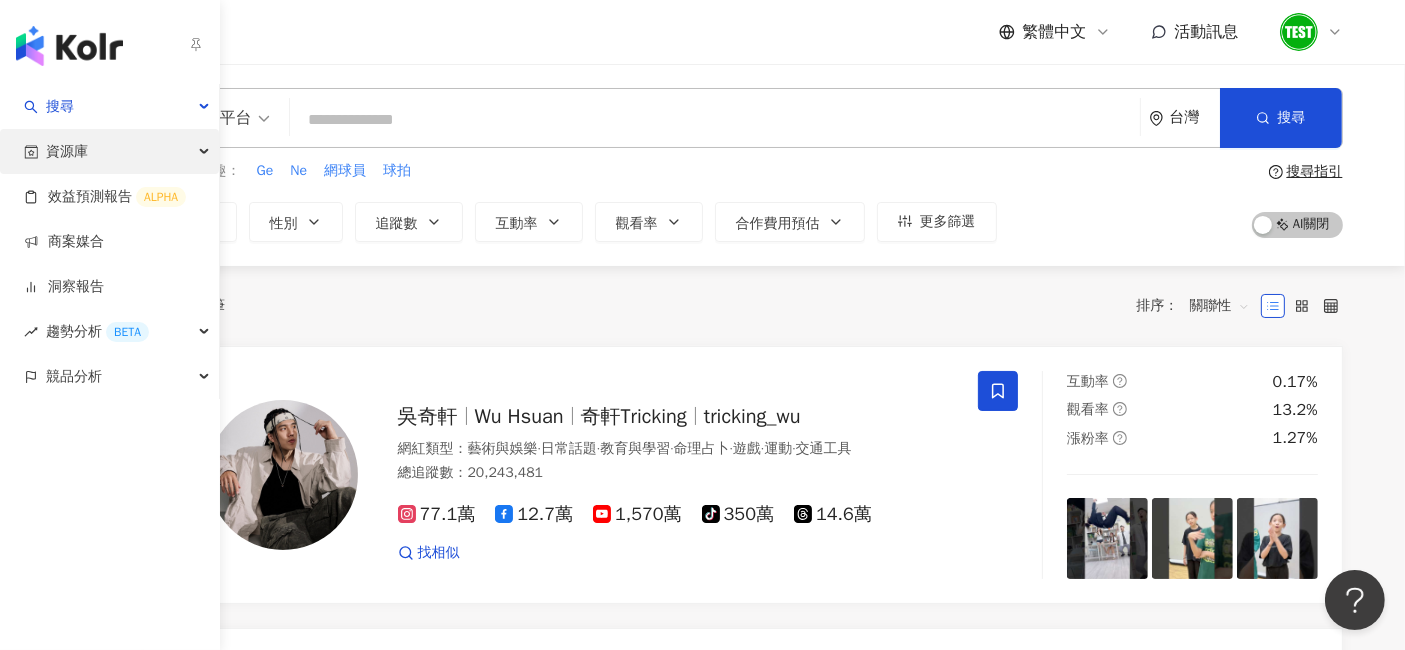 click on "資源庫" at bounding box center (67, 151) 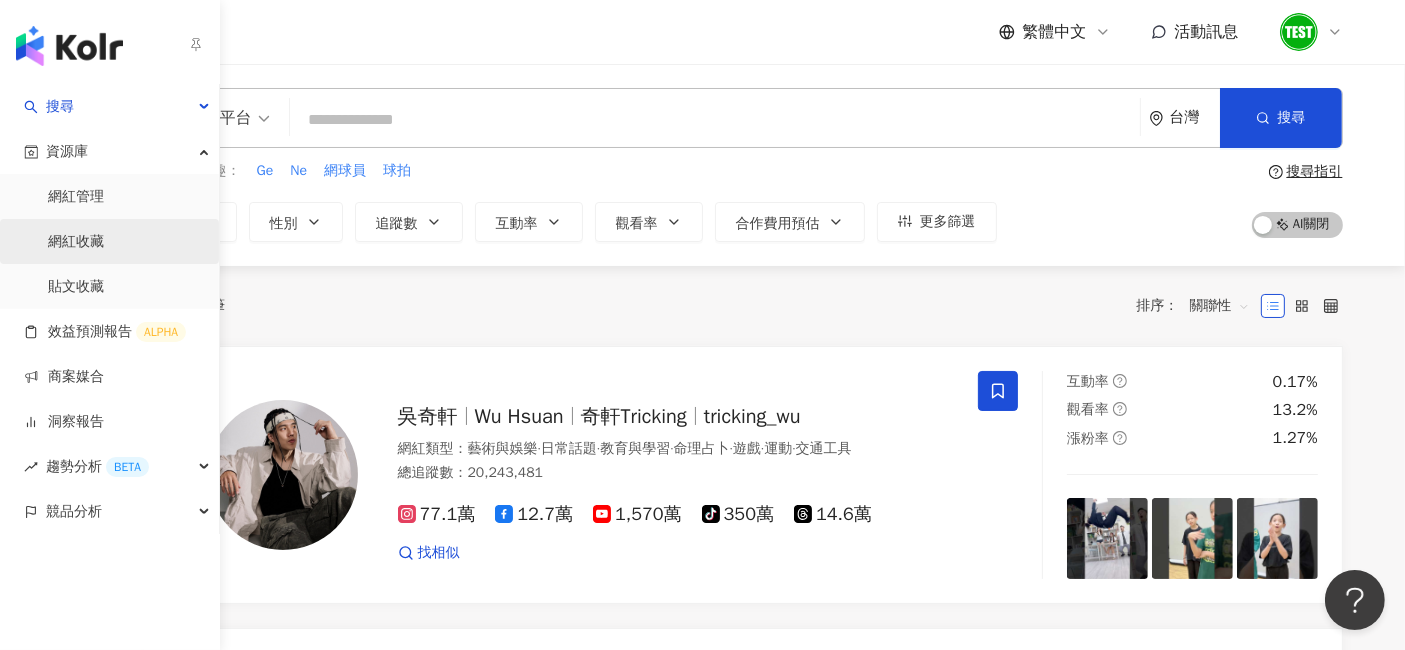 click on "網紅收藏" at bounding box center [76, 242] 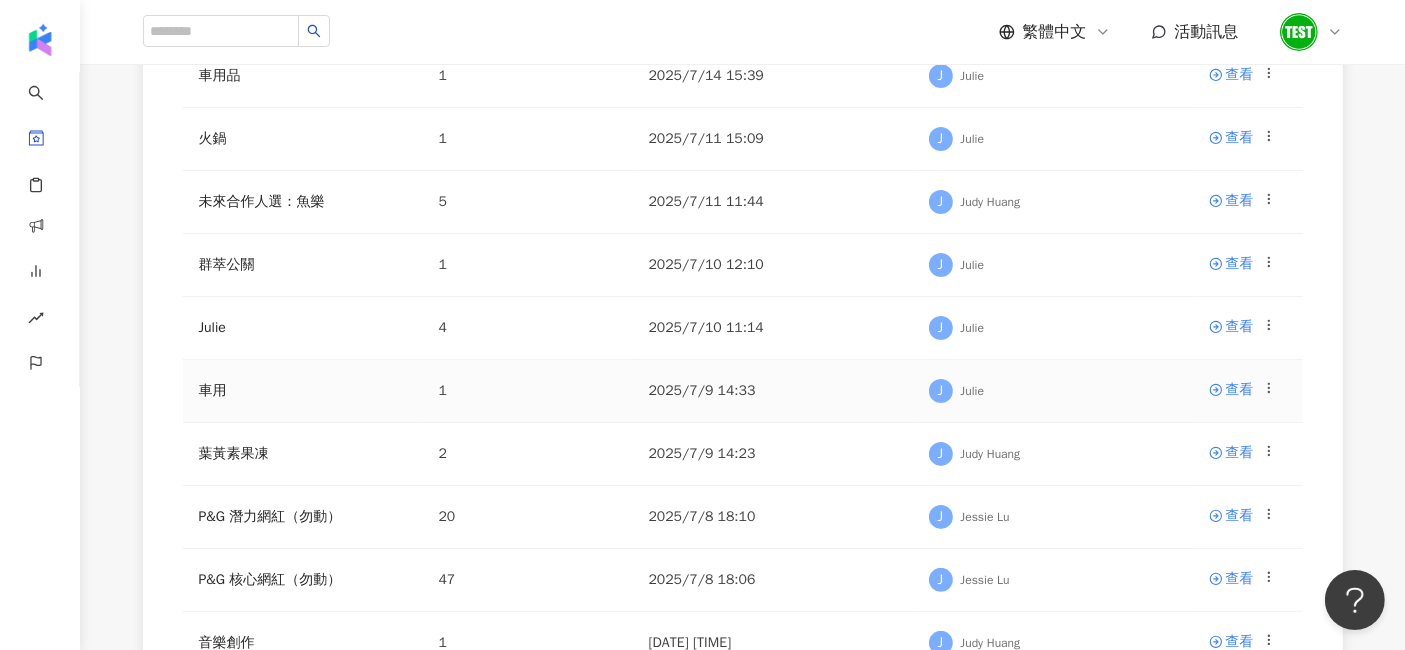 scroll, scrollTop: 444, scrollLeft: 0, axis: vertical 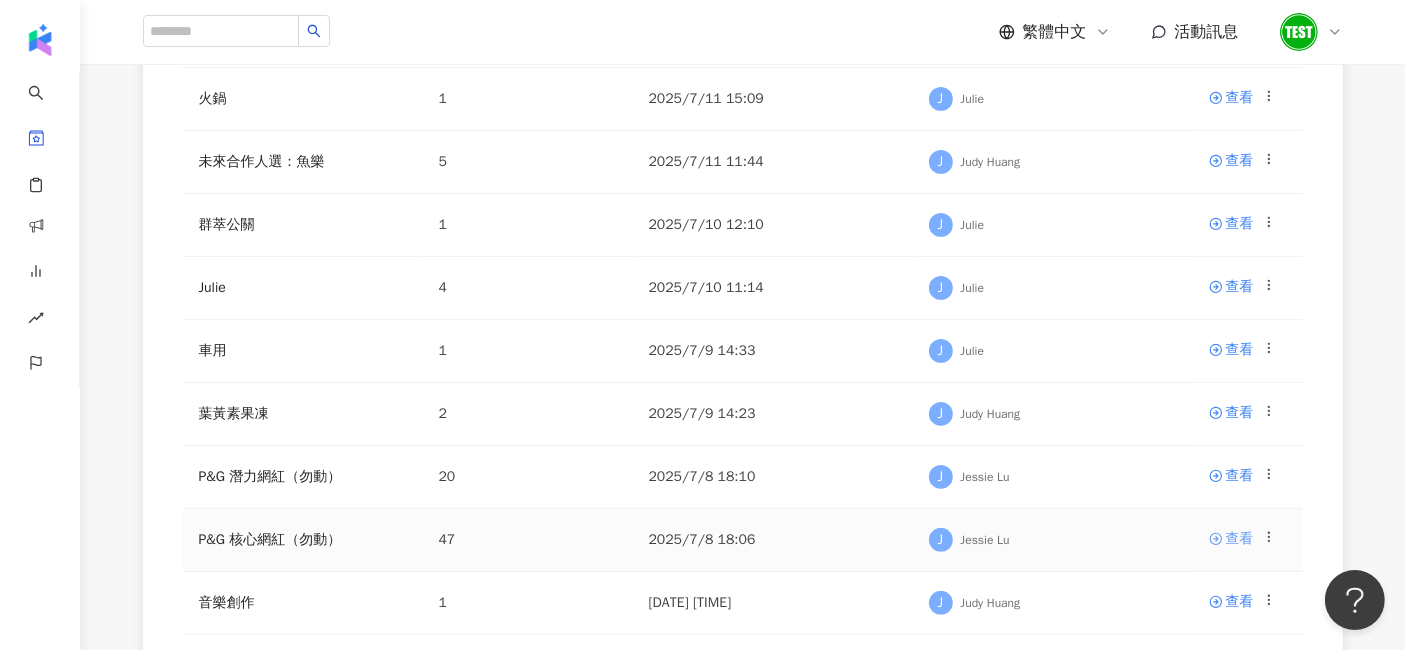 click on "查看" at bounding box center (1240, 539) 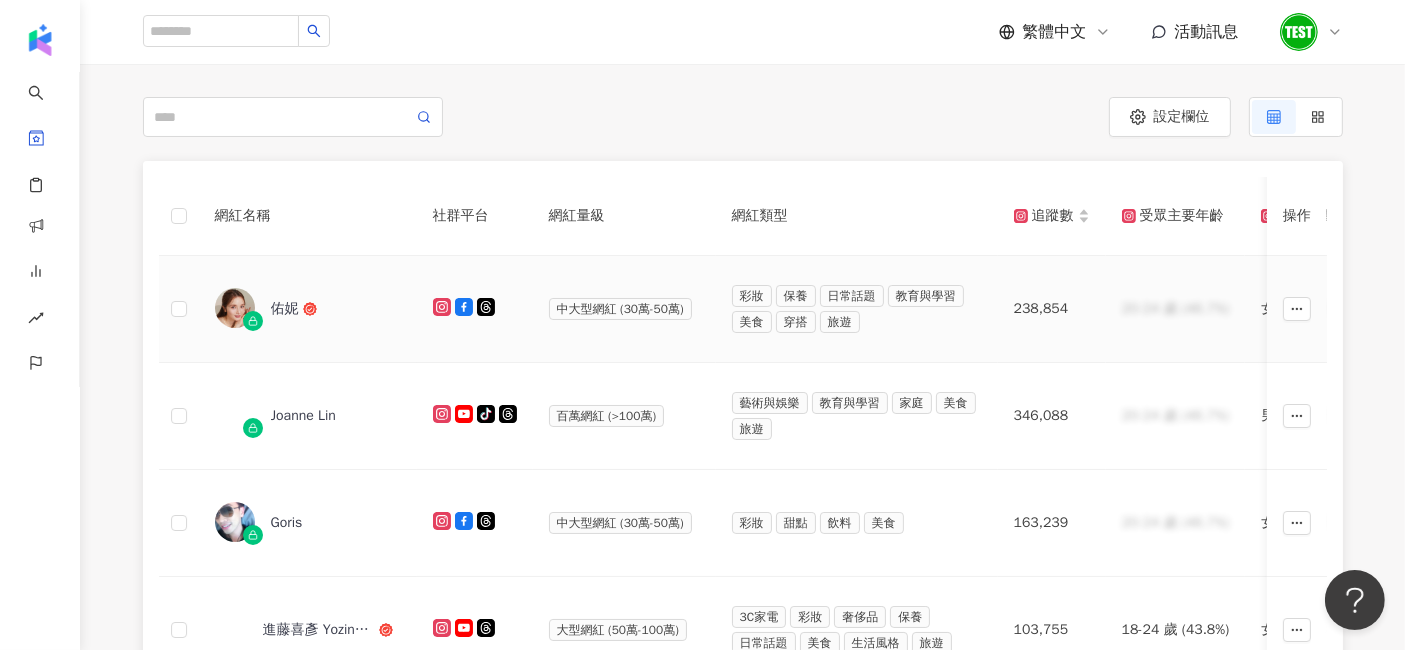 scroll, scrollTop: 222, scrollLeft: 0, axis: vertical 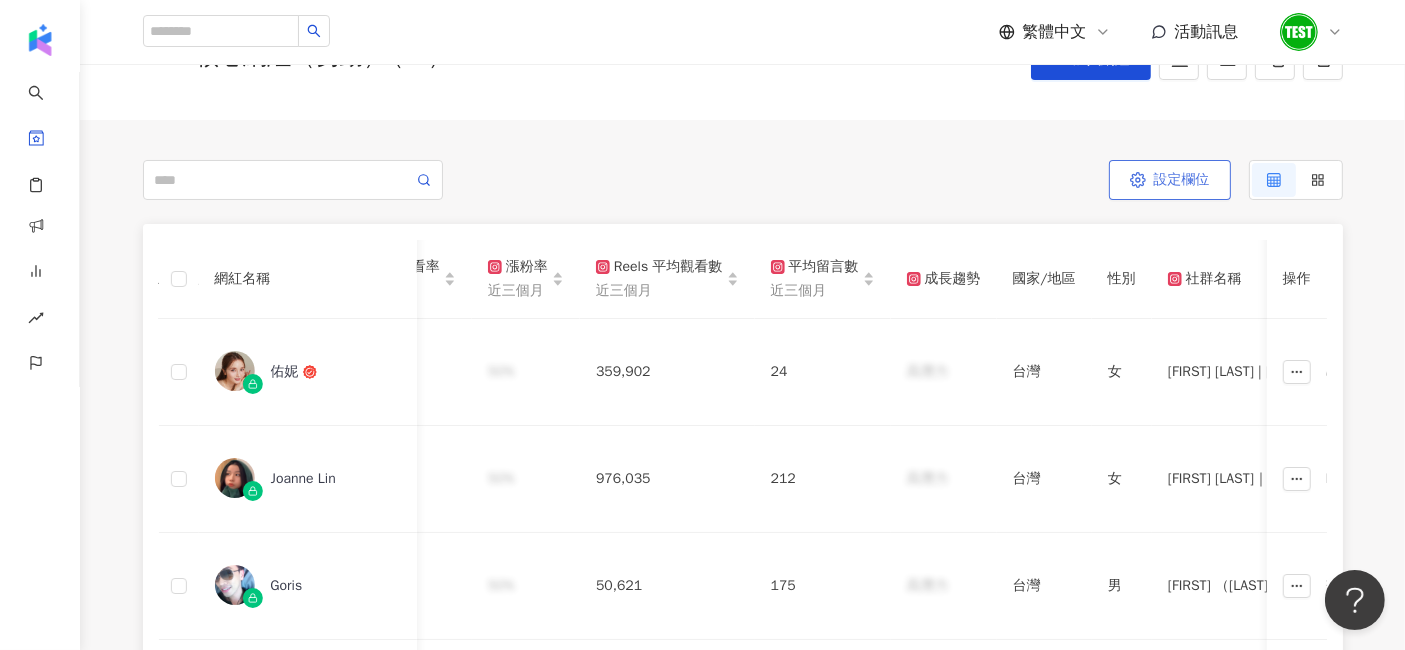 click on "設定欄位" at bounding box center (1182, 180) 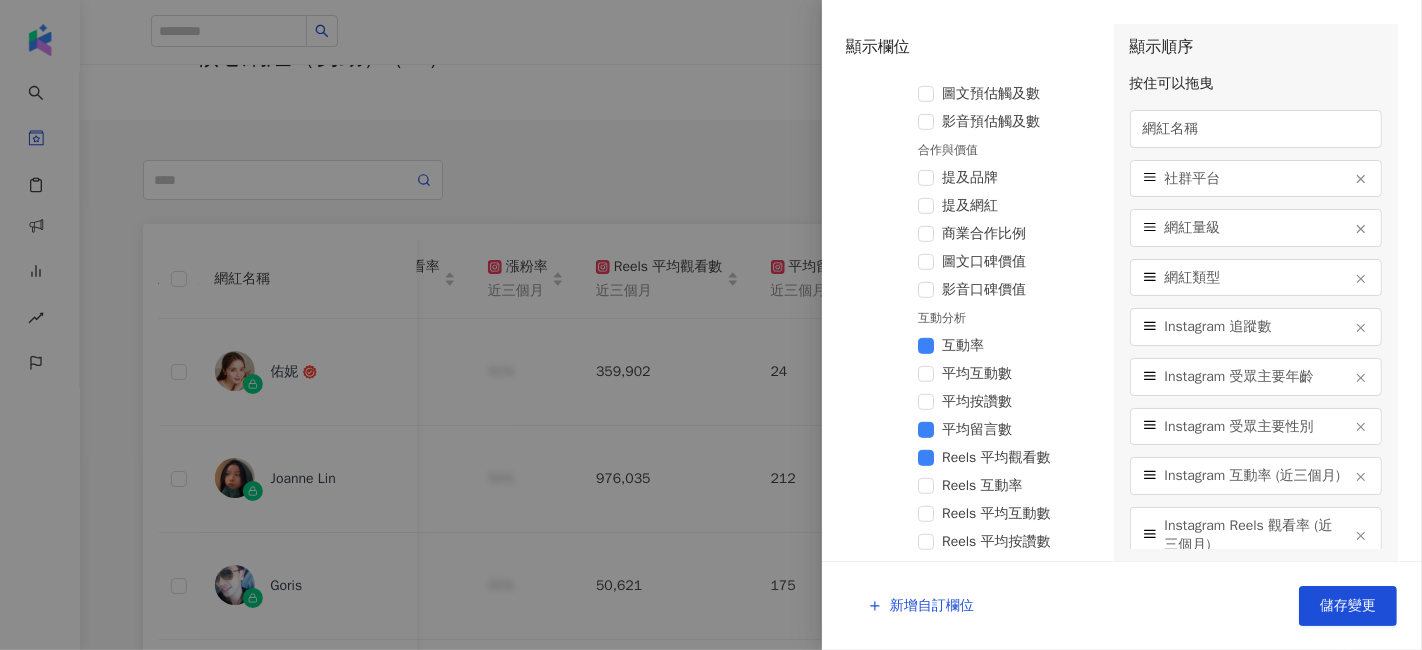 scroll, scrollTop: 1111, scrollLeft: 0, axis: vertical 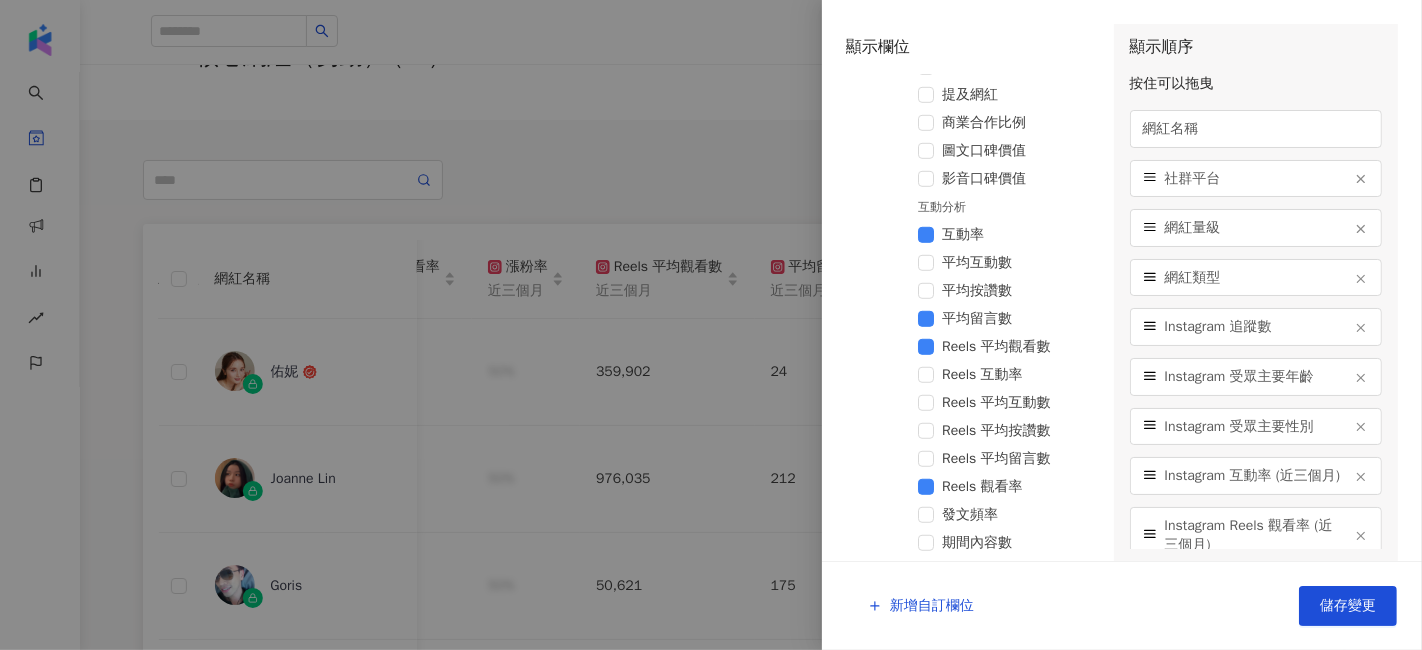 click on "Reels 互動率" at bounding box center (982, 374) 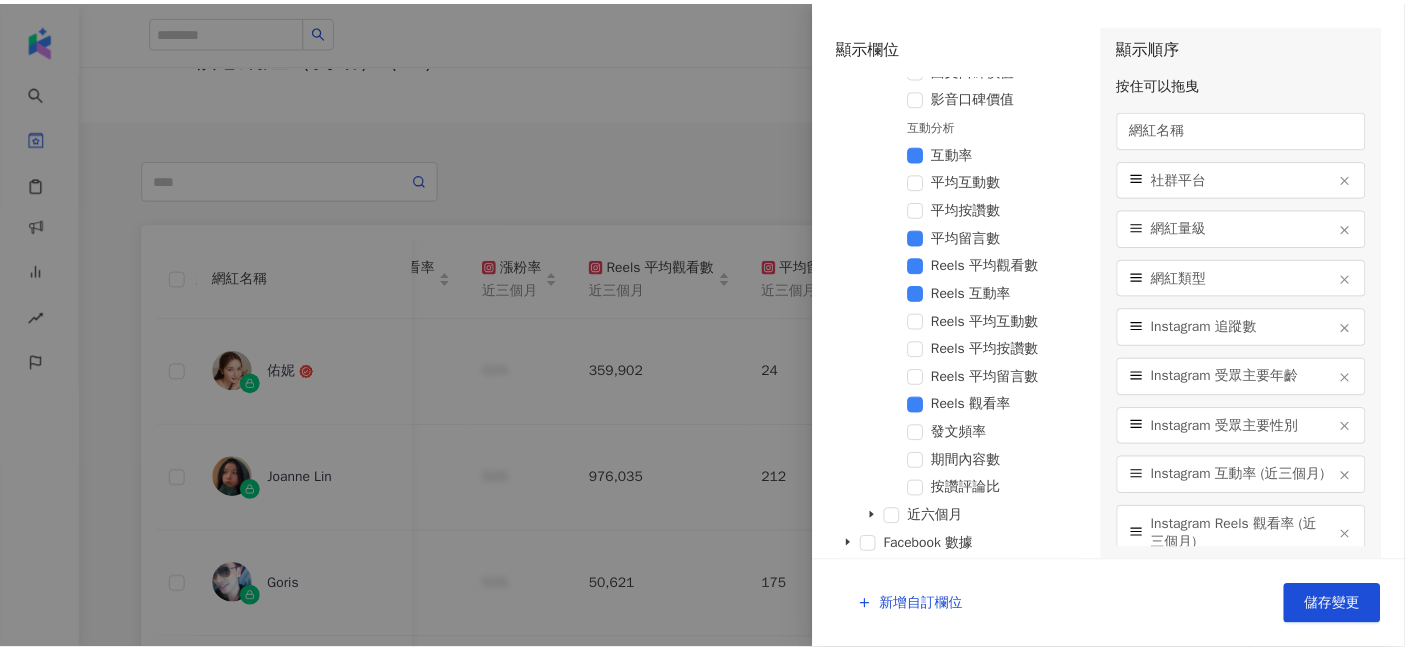 scroll, scrollTop: 860, scrollLeft: 0, axis: vertical 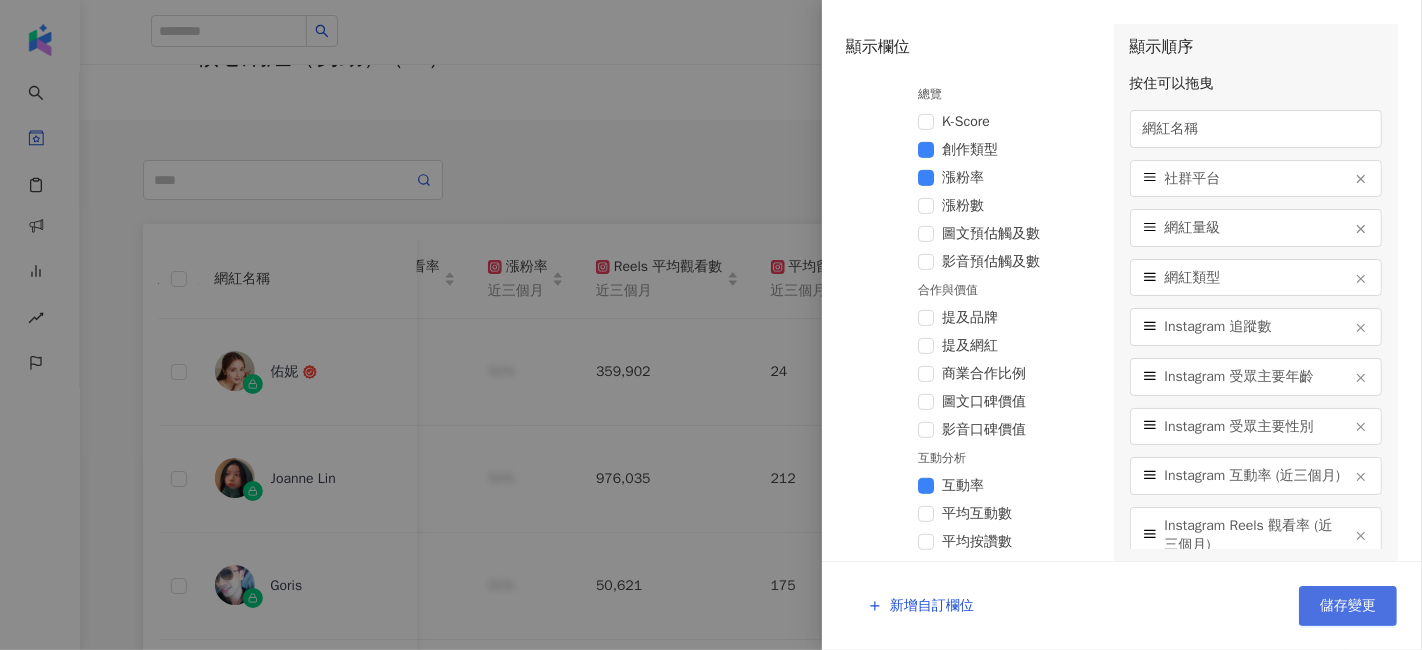 click on "儲存變更" at bounding box center [1348, 606] 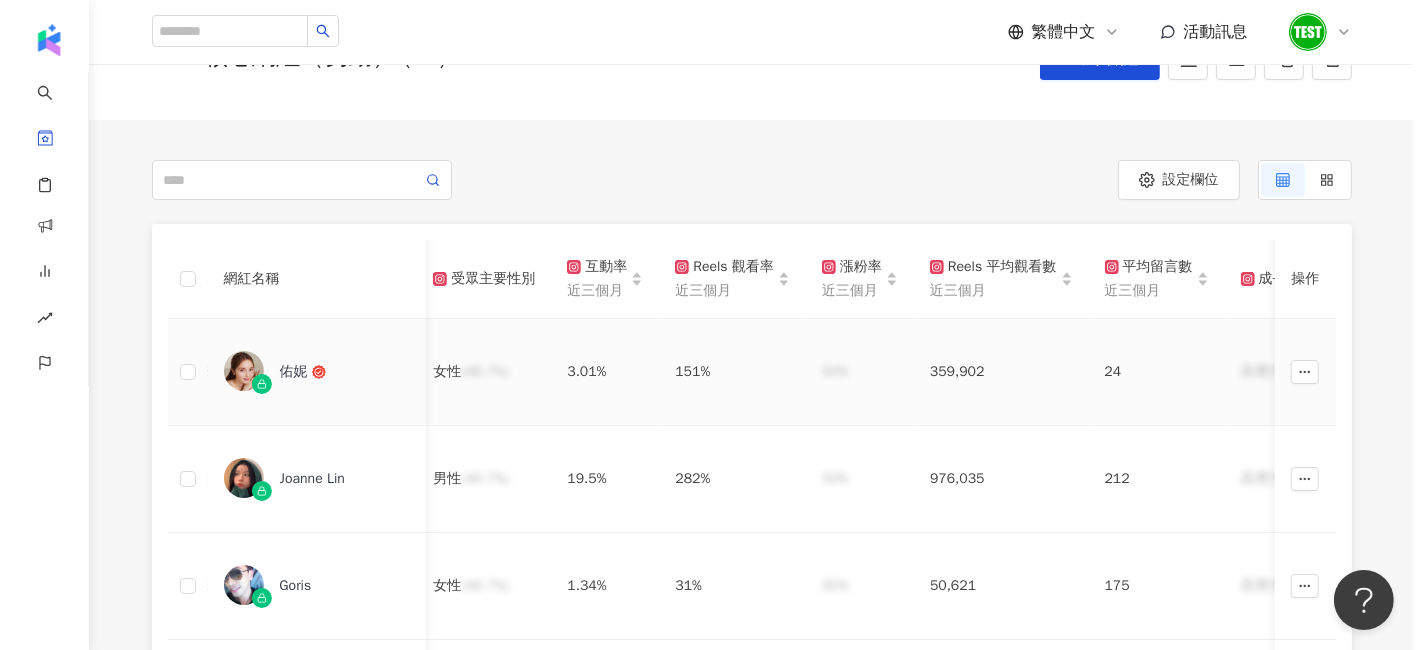 scroll, scrollTop: 0, scrollLeft: 854, axis: horizontal 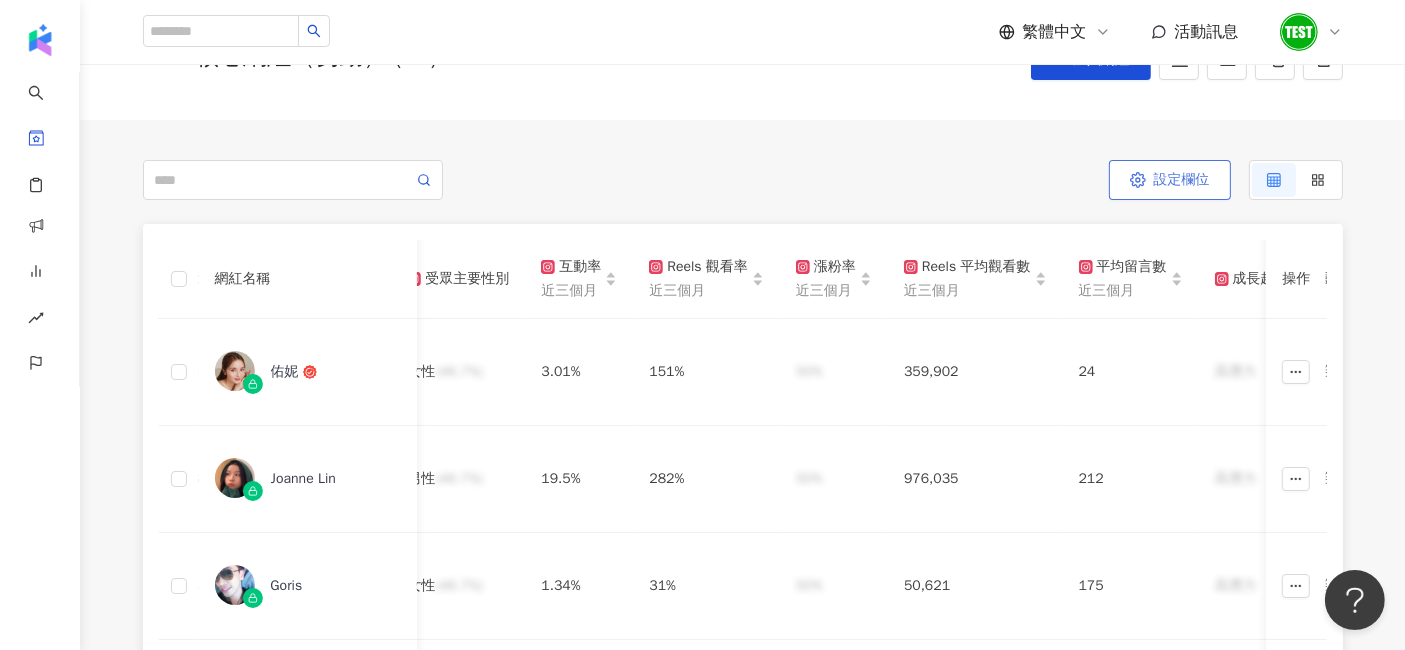 click on "設定欄位" at bounding box center (1170, 180) 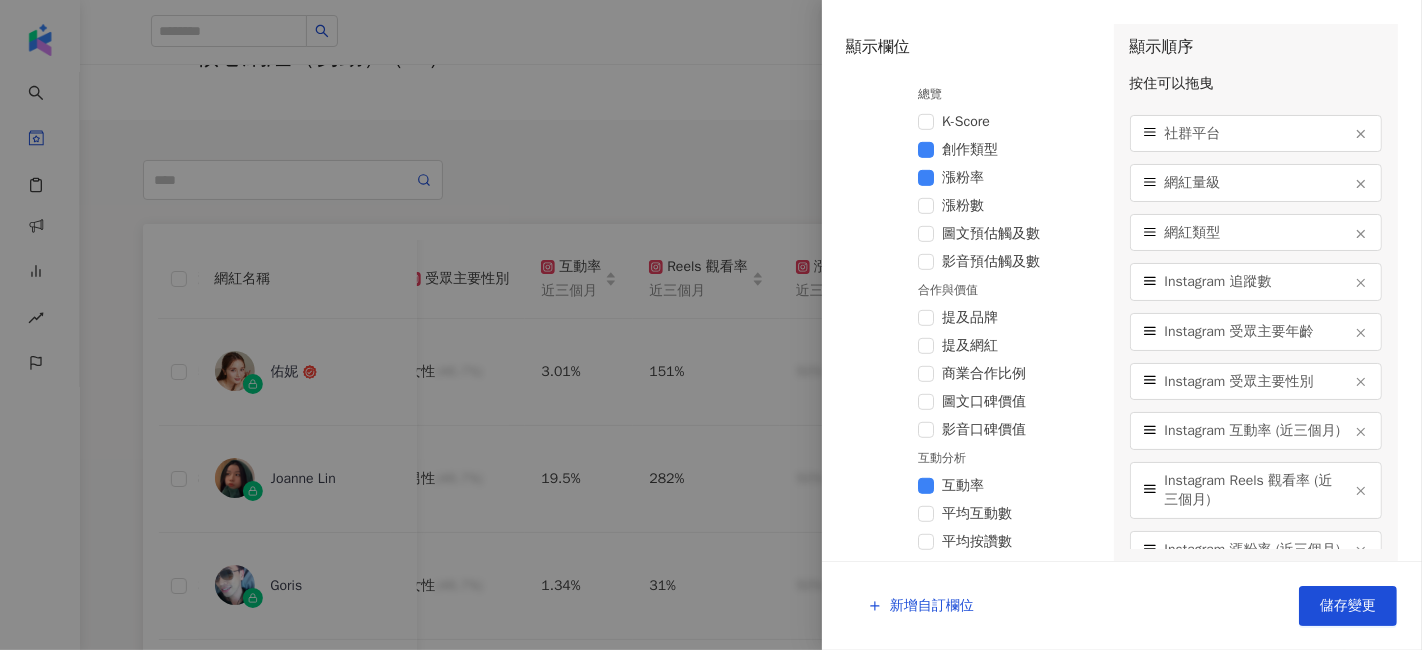 scroll, scrollTop: 0, scrollLeft: 0, axis: both 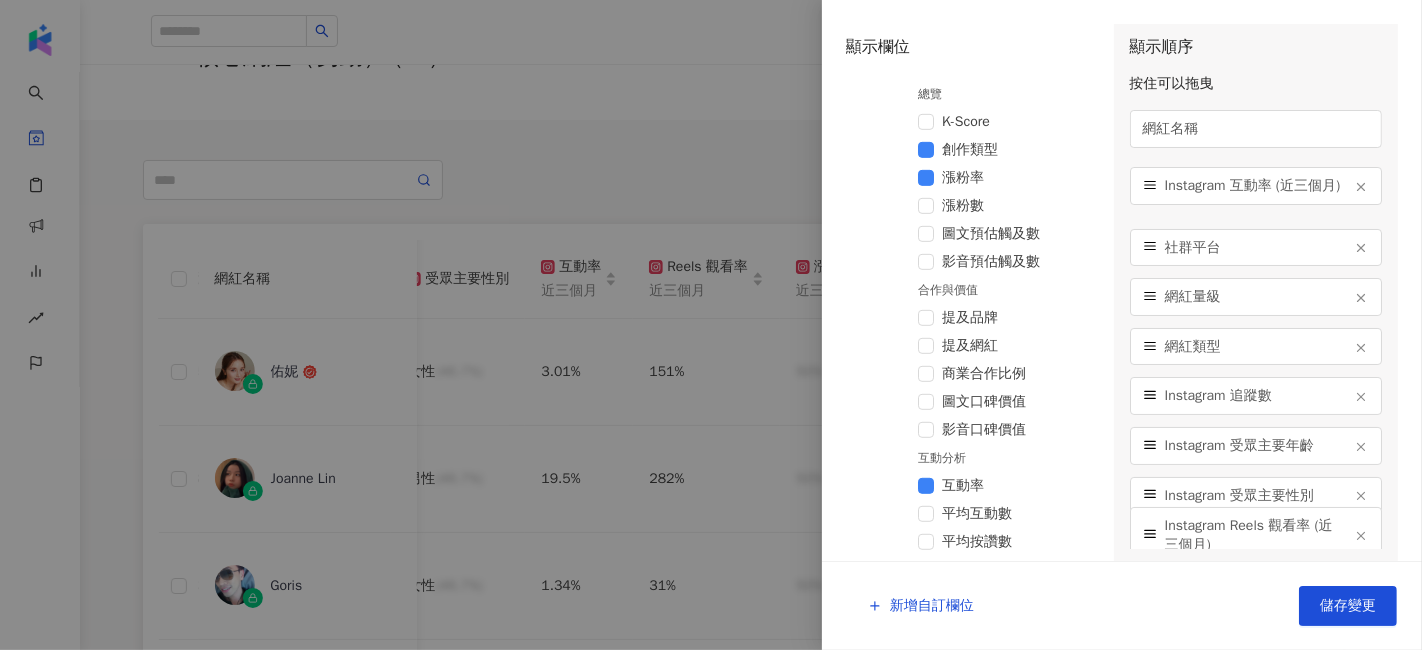 drag, startPoint x: 1148, startPoint y: 418, endPoint x: 1199, endPoint y: 194, distance: 229.73245 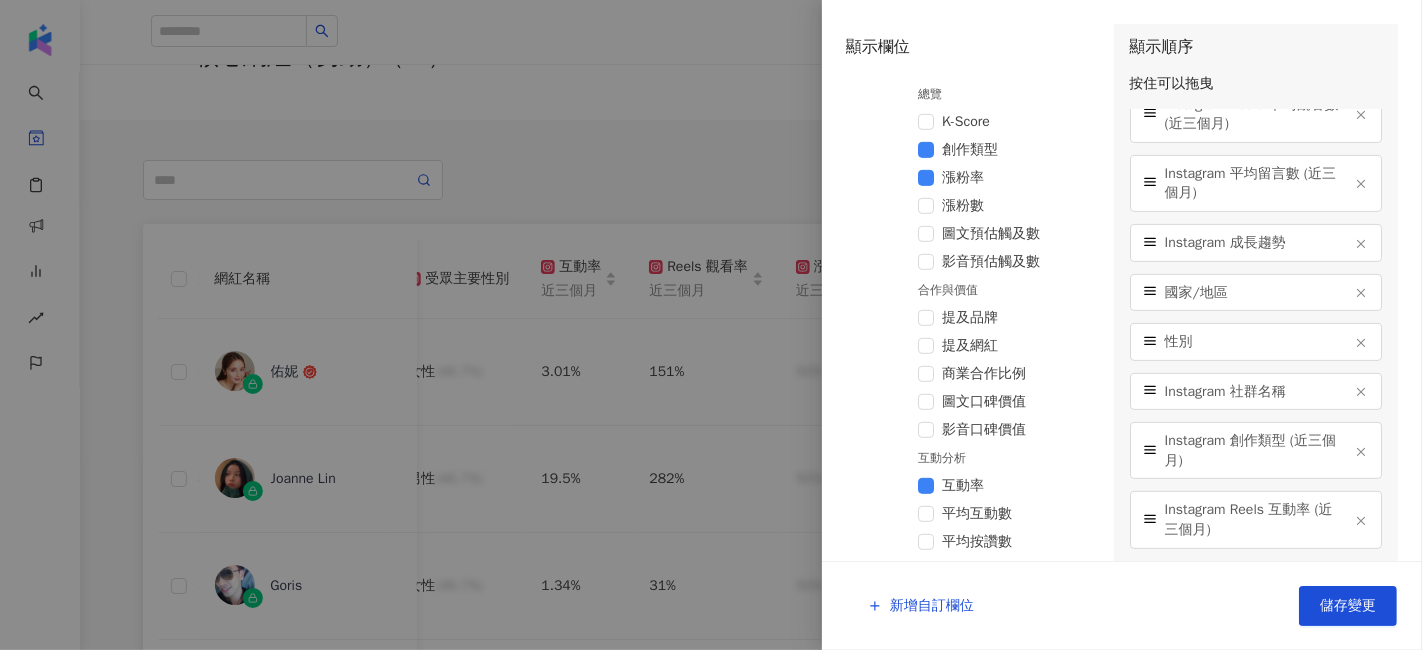 scroll, scrollTop: 568, scrollLeft: 0, axis: vertical 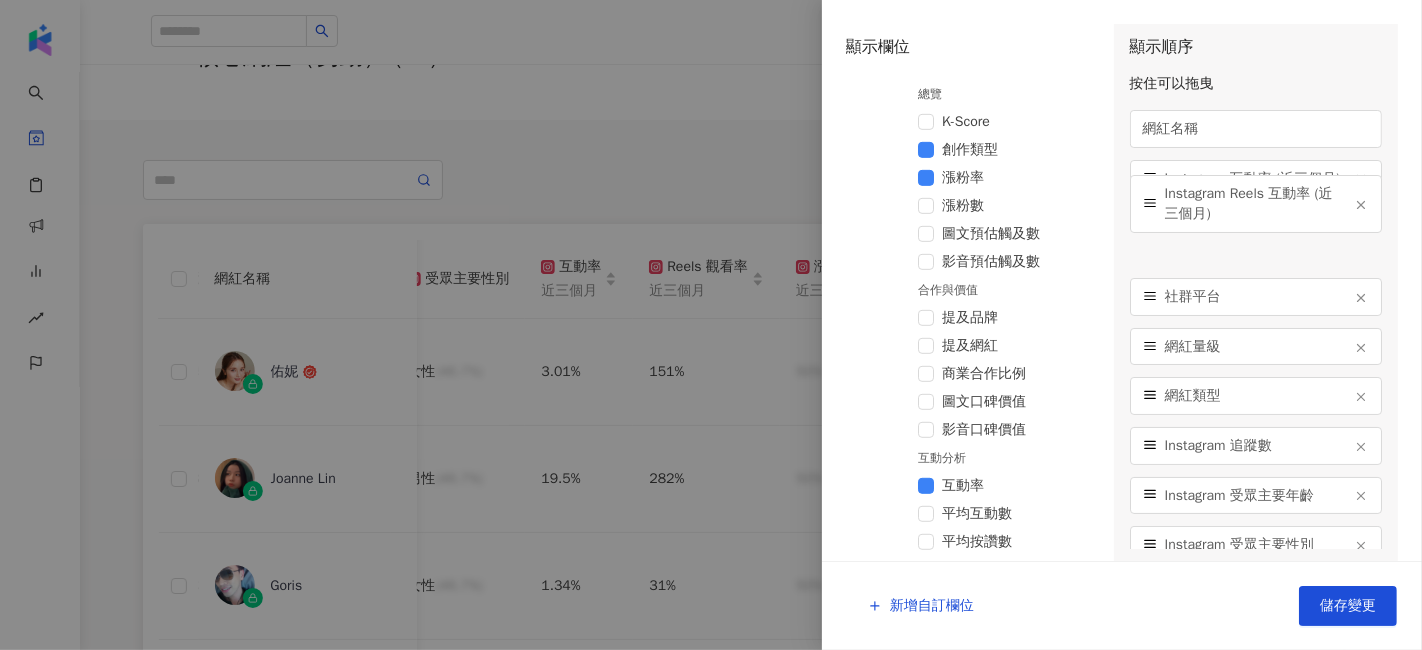 drag, startPoint x: 1143, startPoint y: 515, endPoint x: 1220, endPoint y: 219, distance: 305.85126 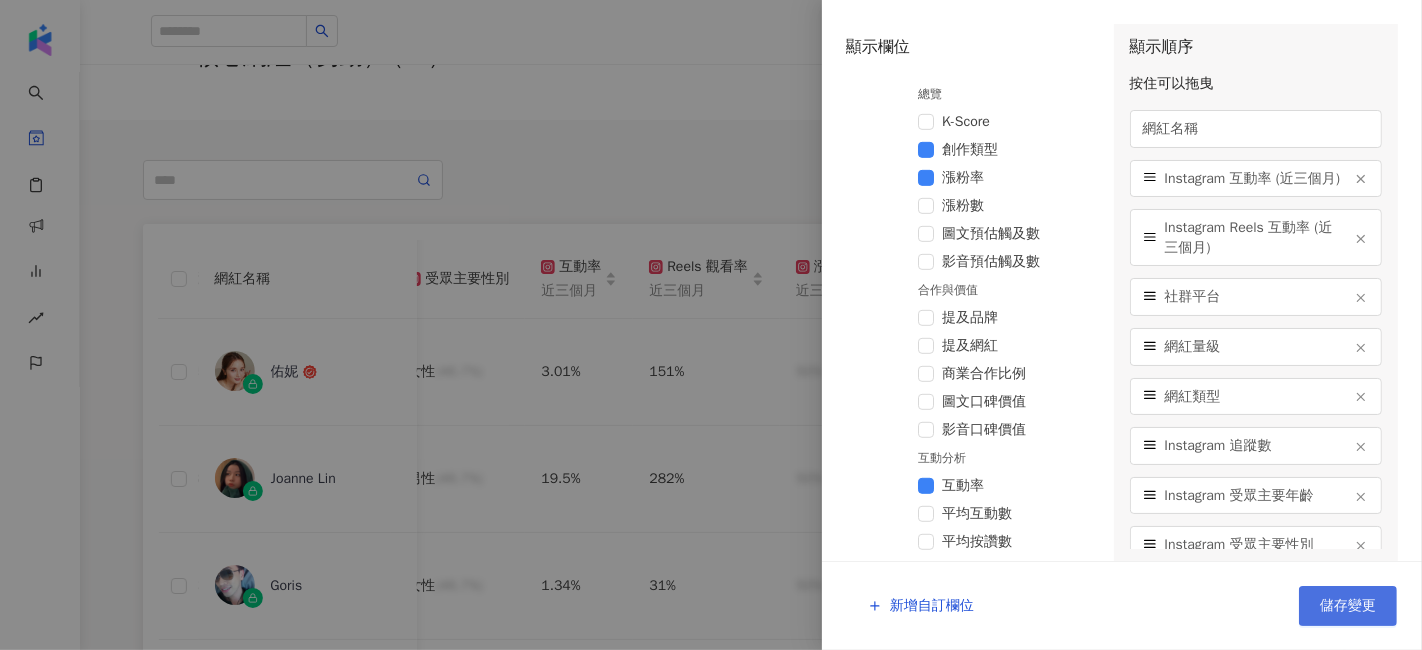 click on "儲存變更" at bounding box center [1348, 606] 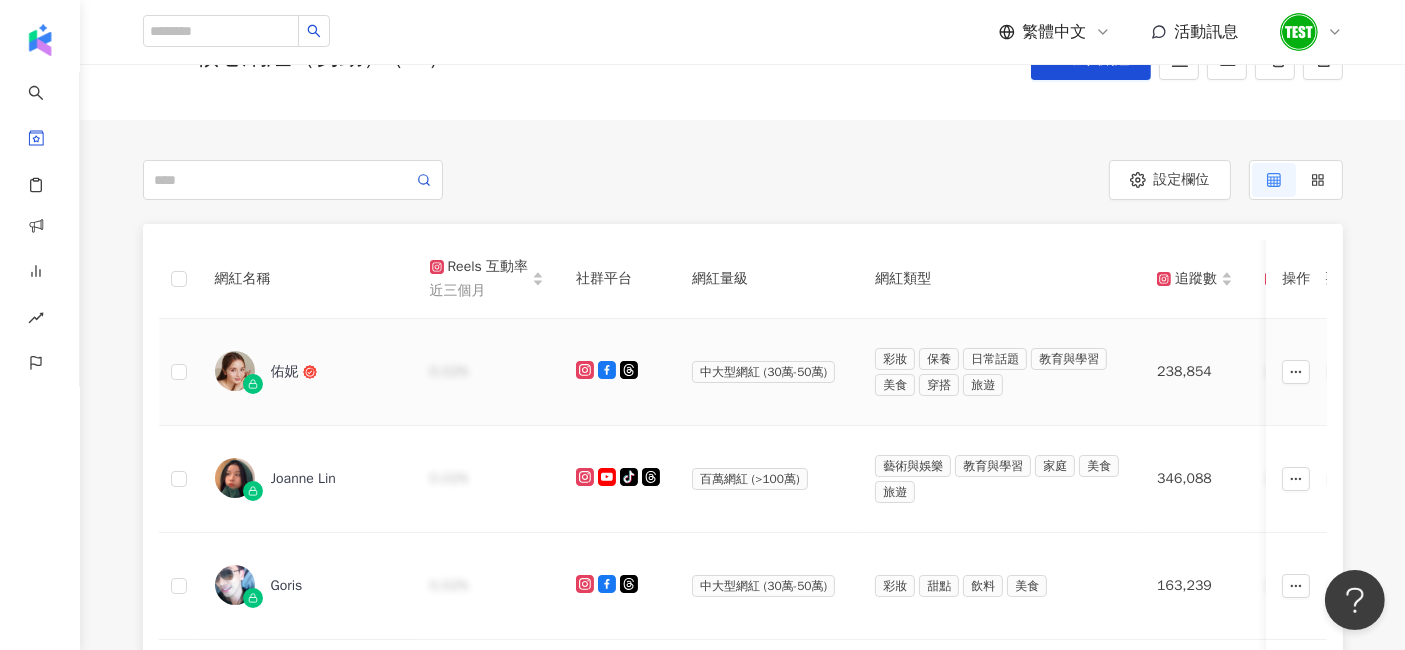 scroll, scrollTop: 0, scrollLeft: 0, axis: both 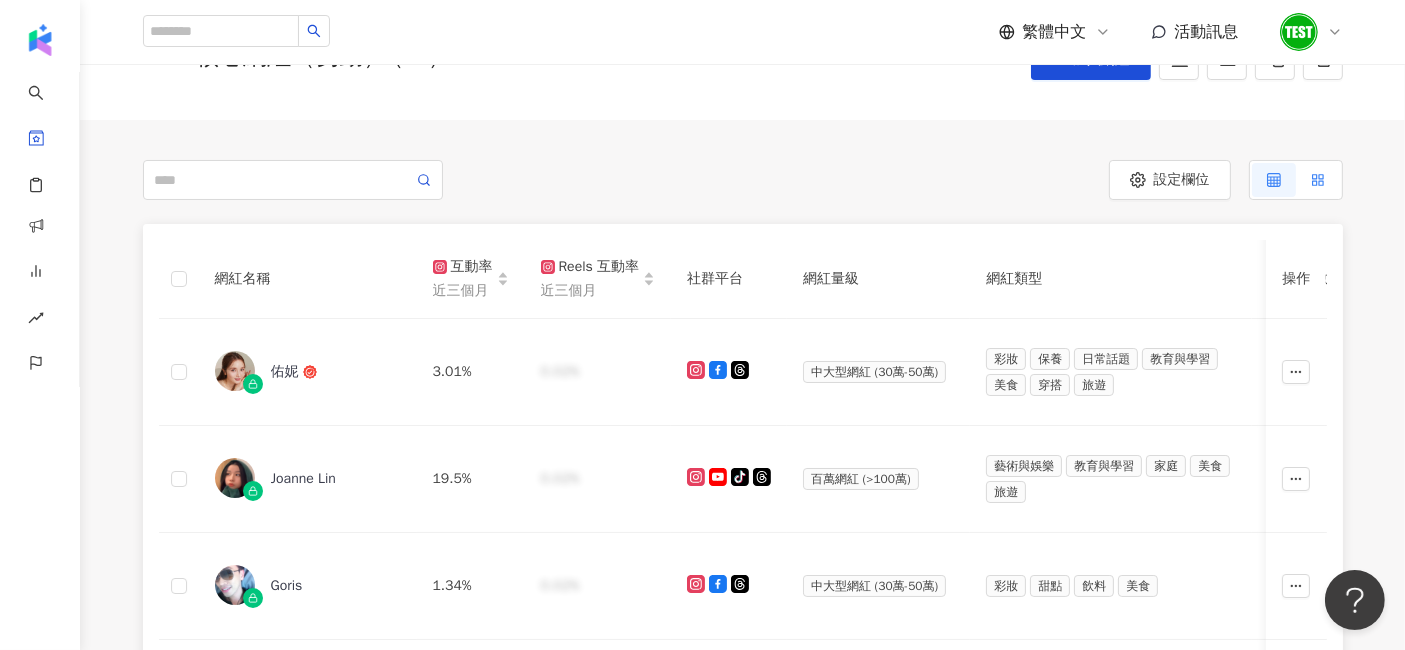 click at bounding box center [1318, 180] 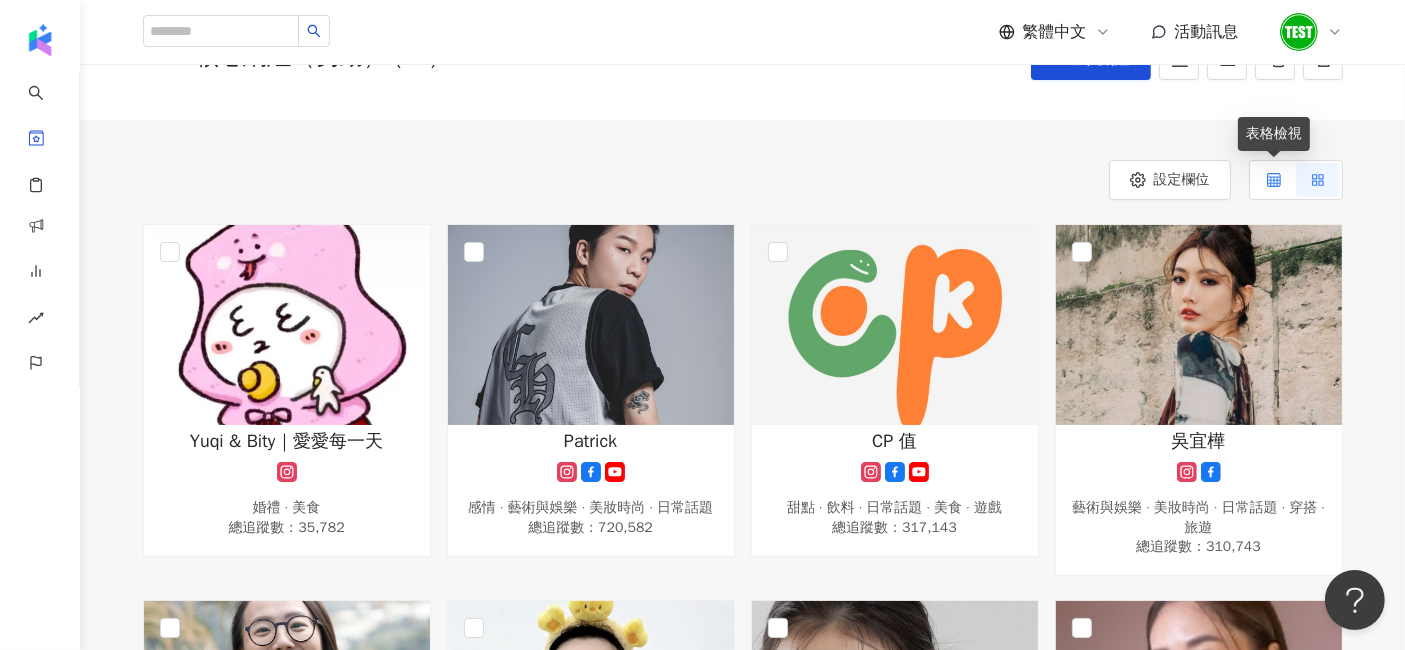 click at bounding box center [1274, 180] 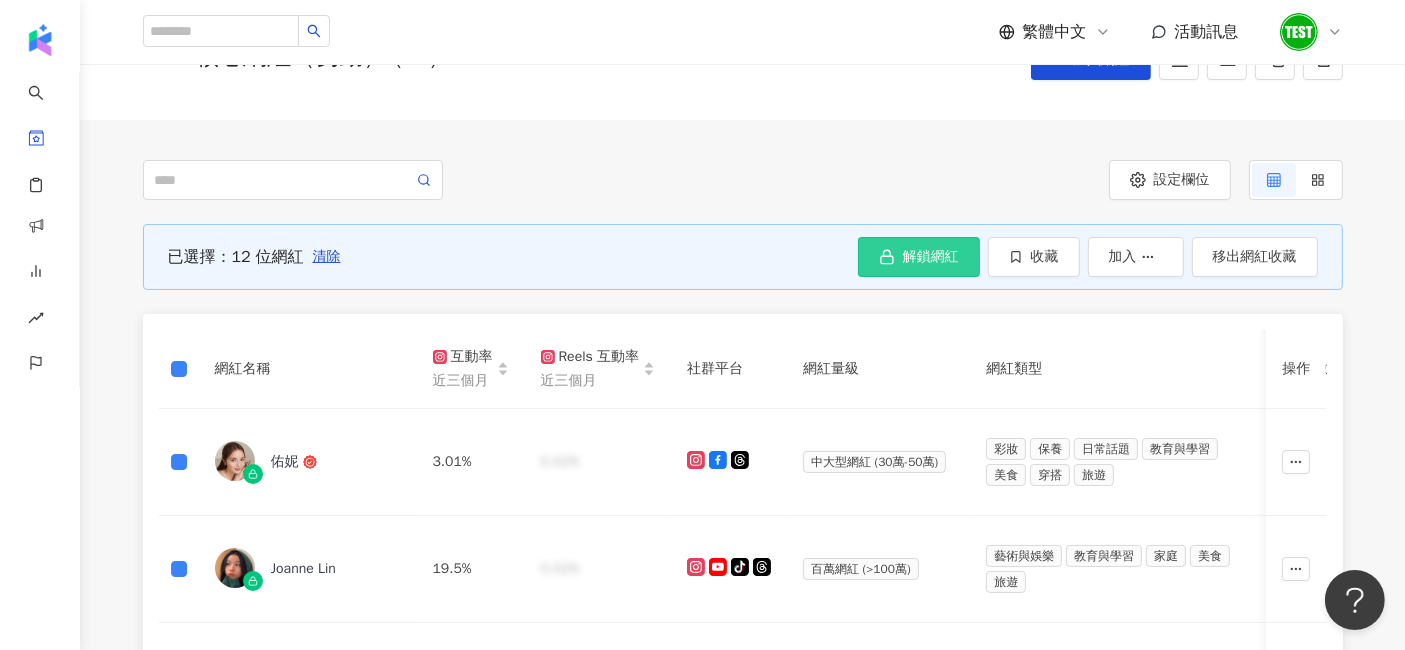 click on "解鎖網紅" at bounding box center (919, 257) 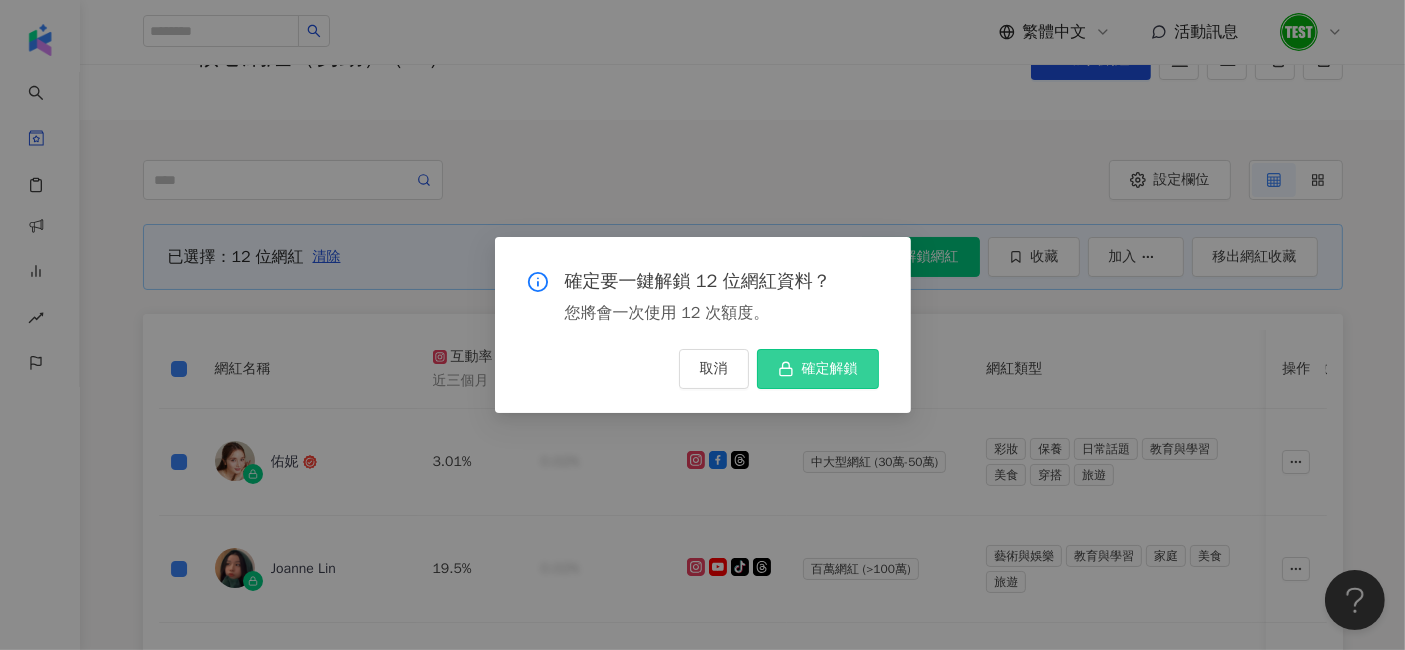 click on "確定解鎖" at bounding box center (830, 369) 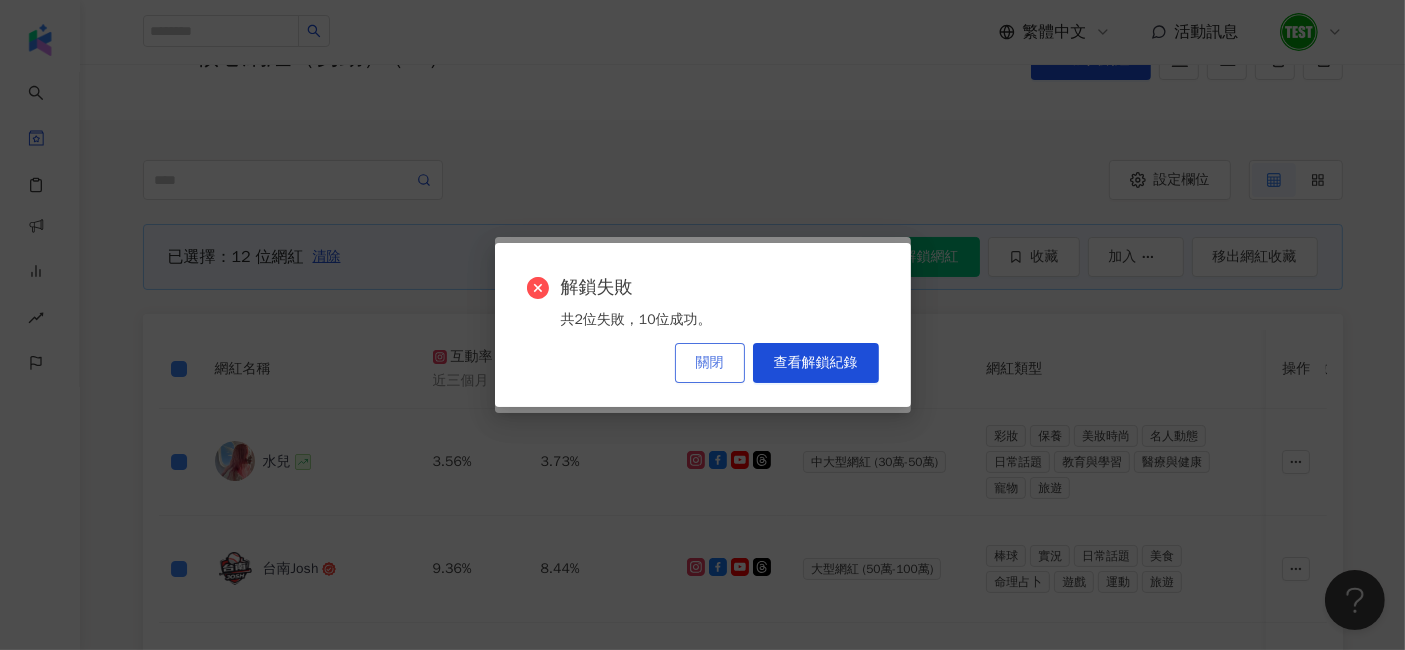 click on "關閉" at bounding box center (710, 363) 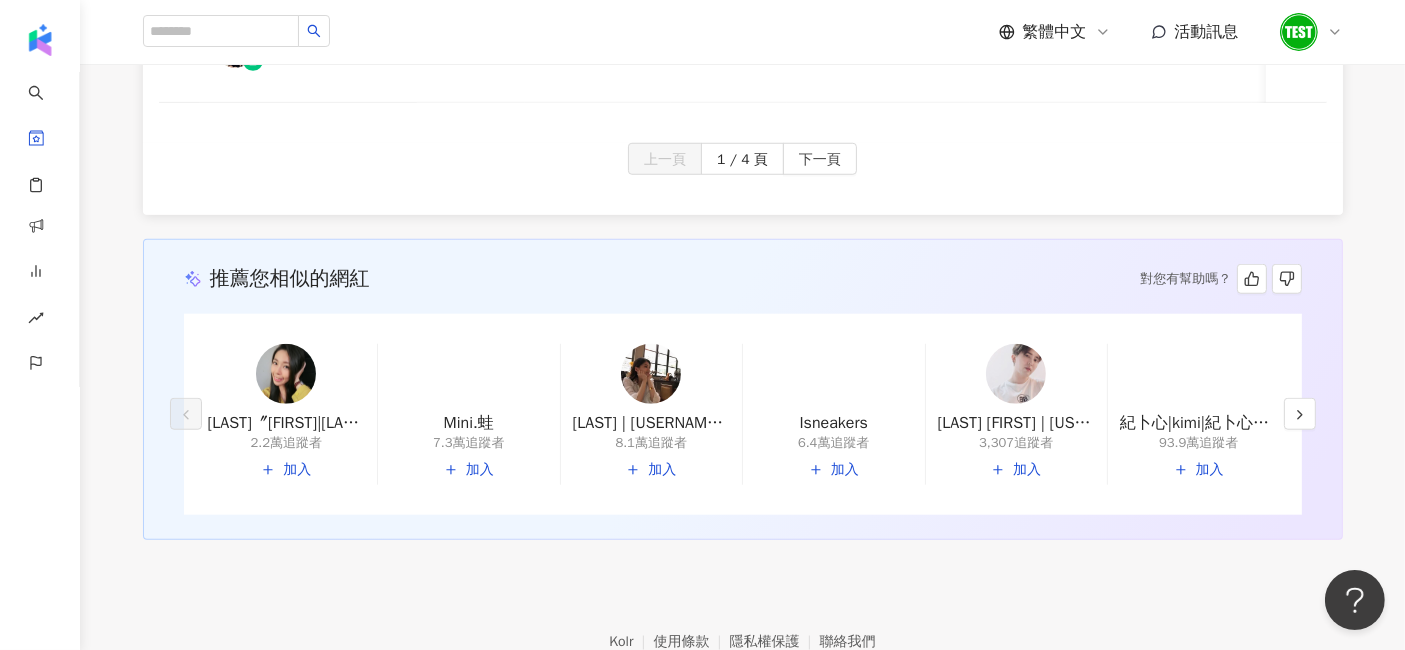 scroll, scrollTop: 1665, scrollLeft: 0, axis: vertical 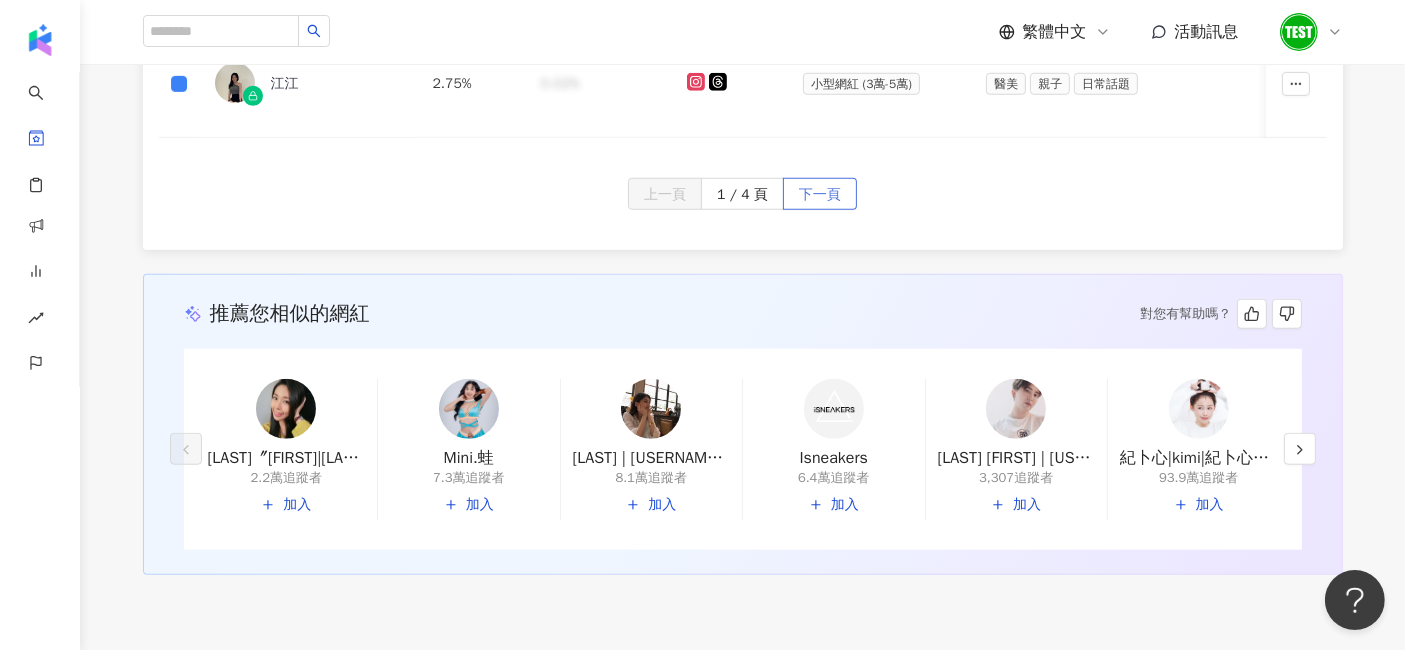 click on "下一頁" at bounding box center [820, 195] 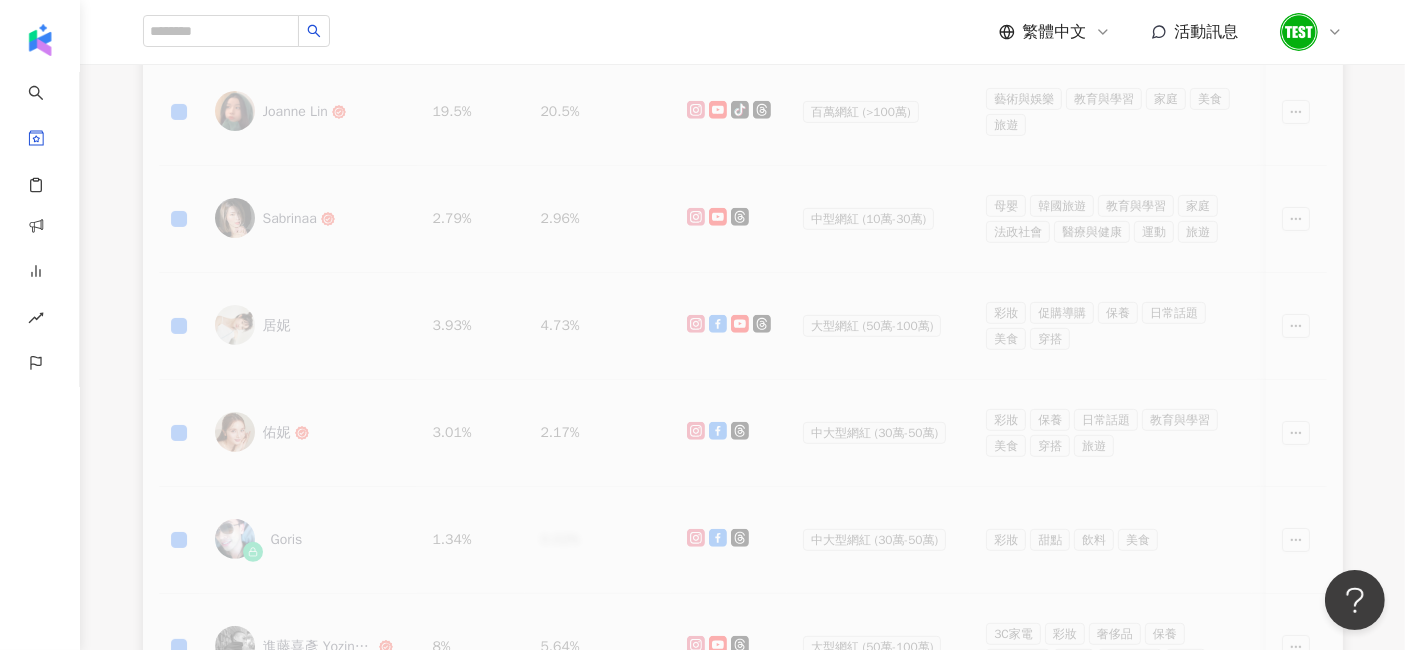 scroll, scrollTop: 443, scrollLeft: 0, axis: vertical 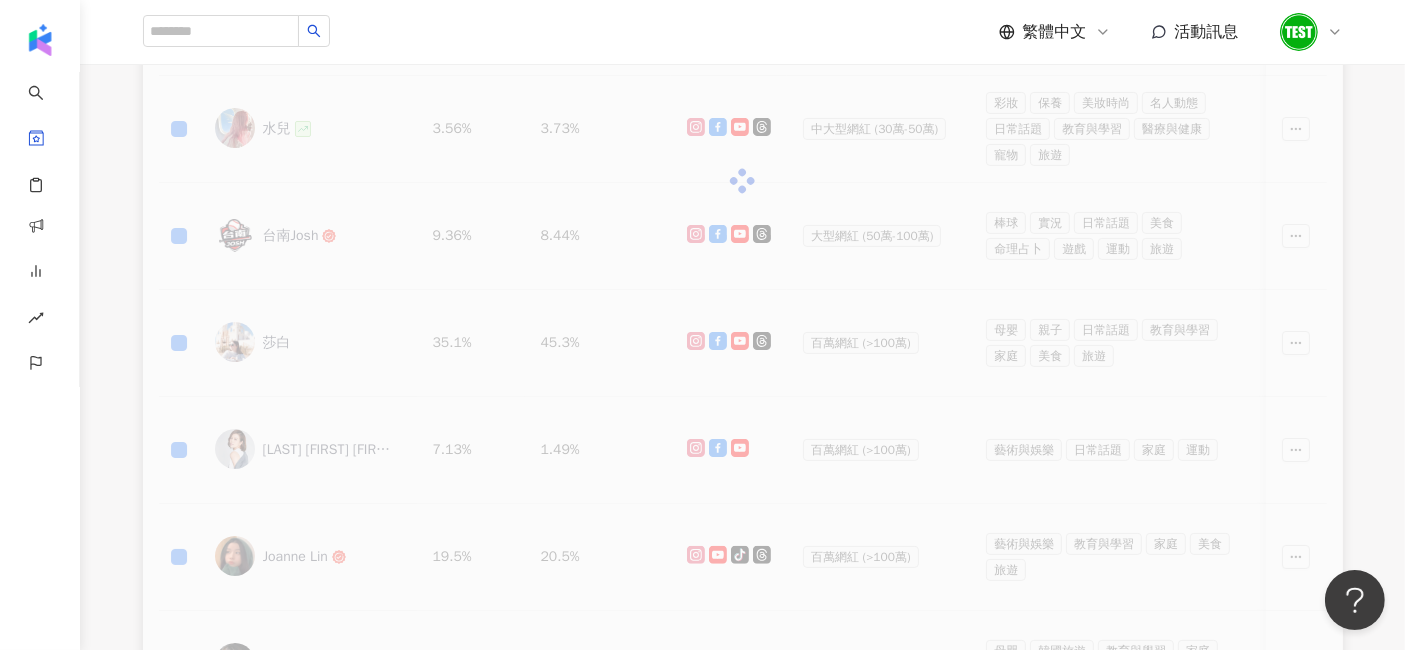 click at bounding box center [1299, 32] 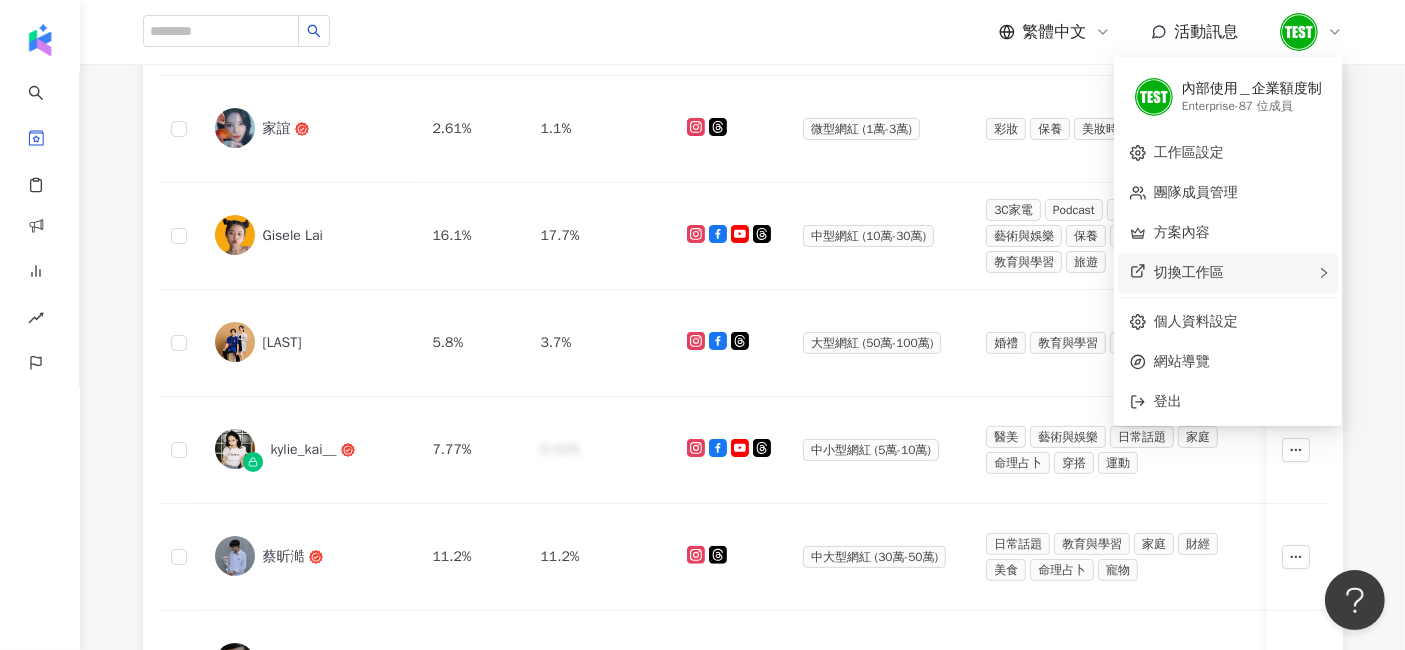click on "切換工作區" at bounding box center (1189, 272) 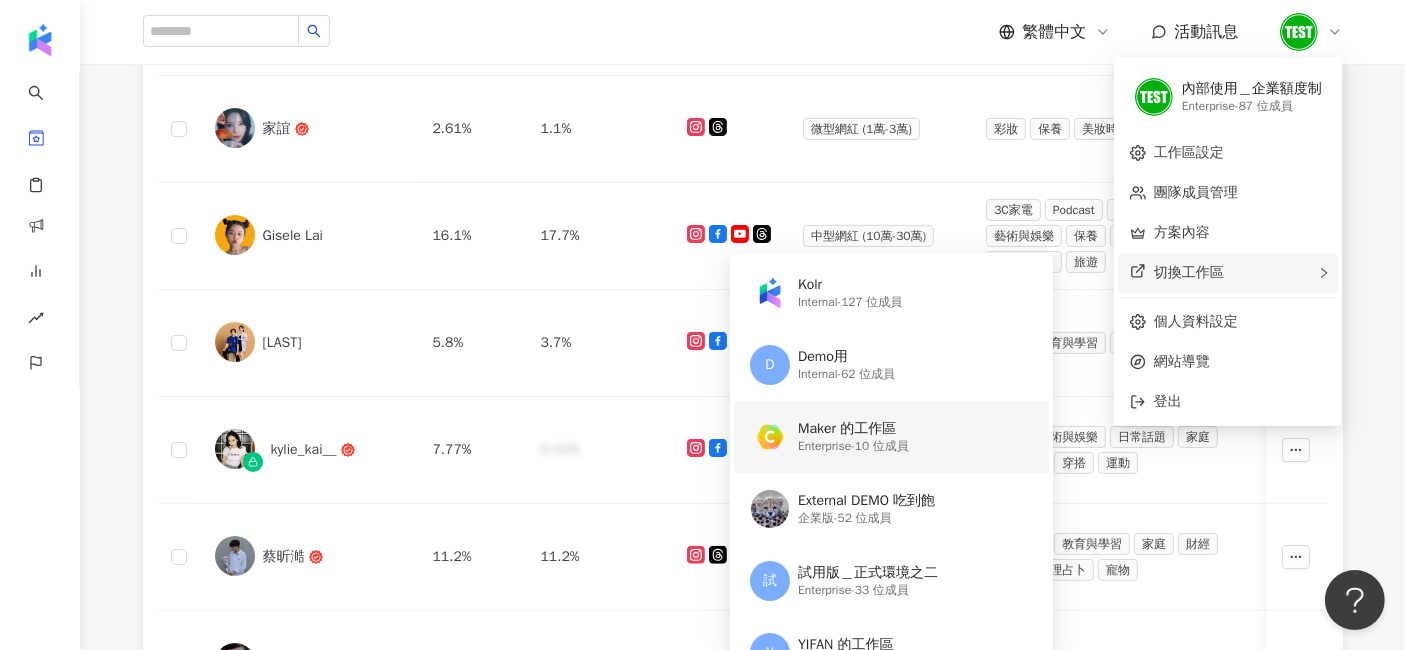 click on "Maker 的工作區" at bounding box center [853, 429] 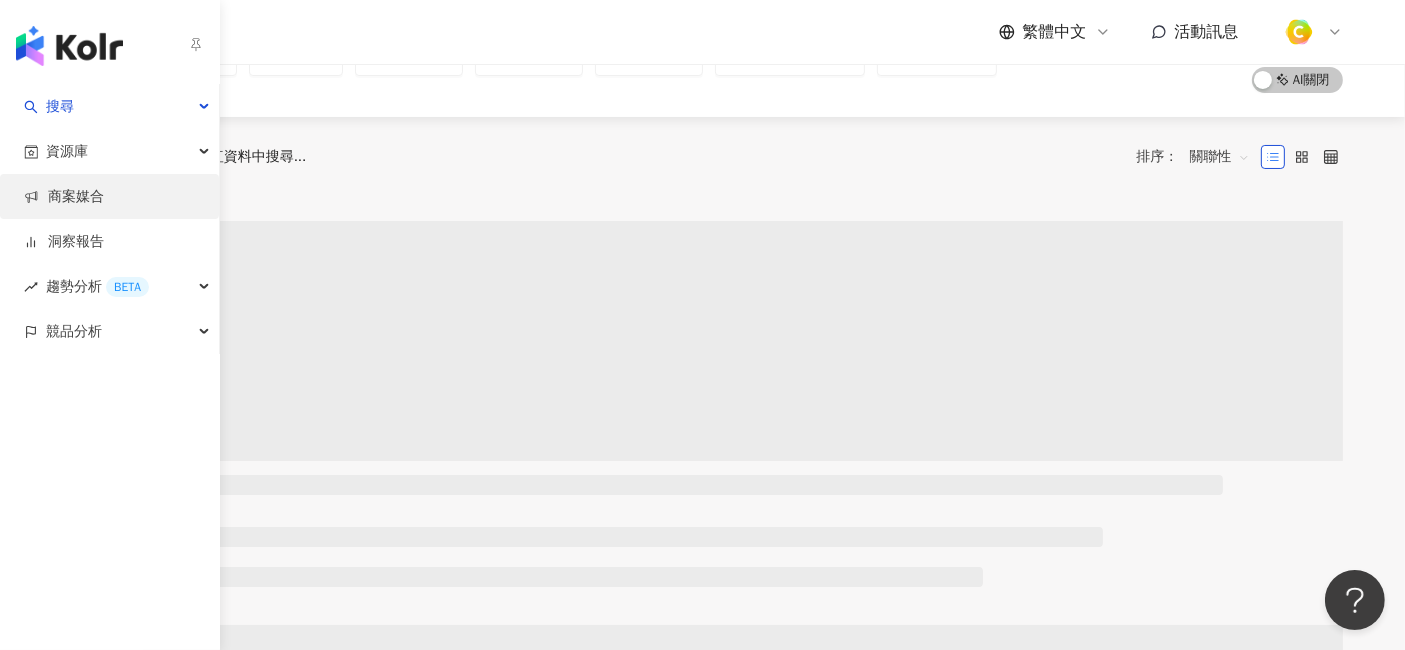 scroll, scrollTop: 0, scrollLeft: 0, axis: both 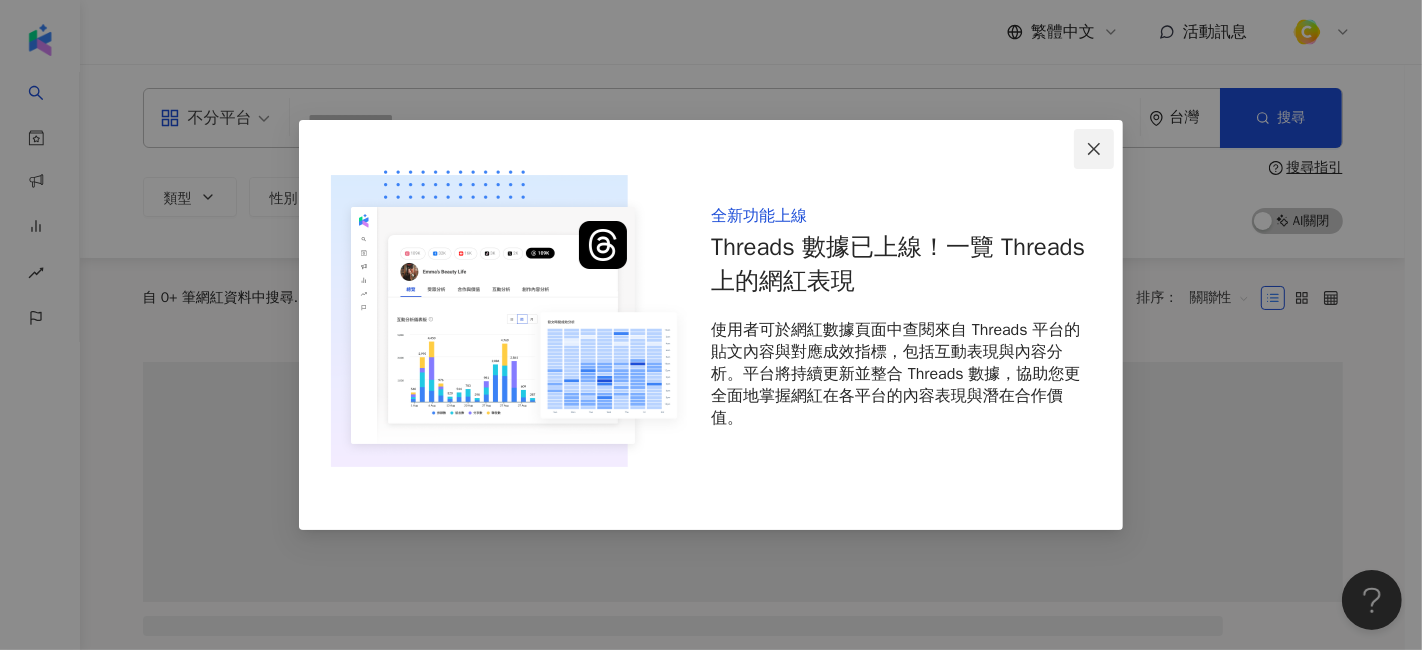 click at bounding box center (1094, 149) 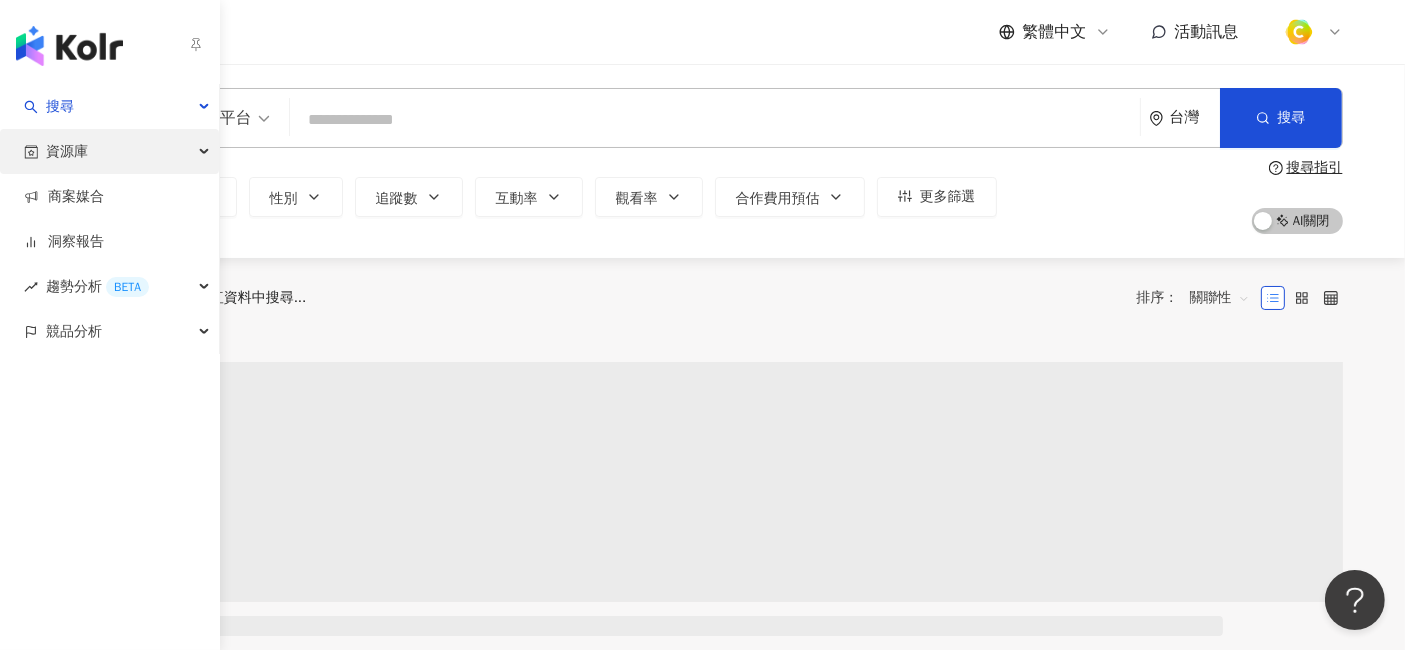 click on "資源庫" at bounding box center [109, 151] 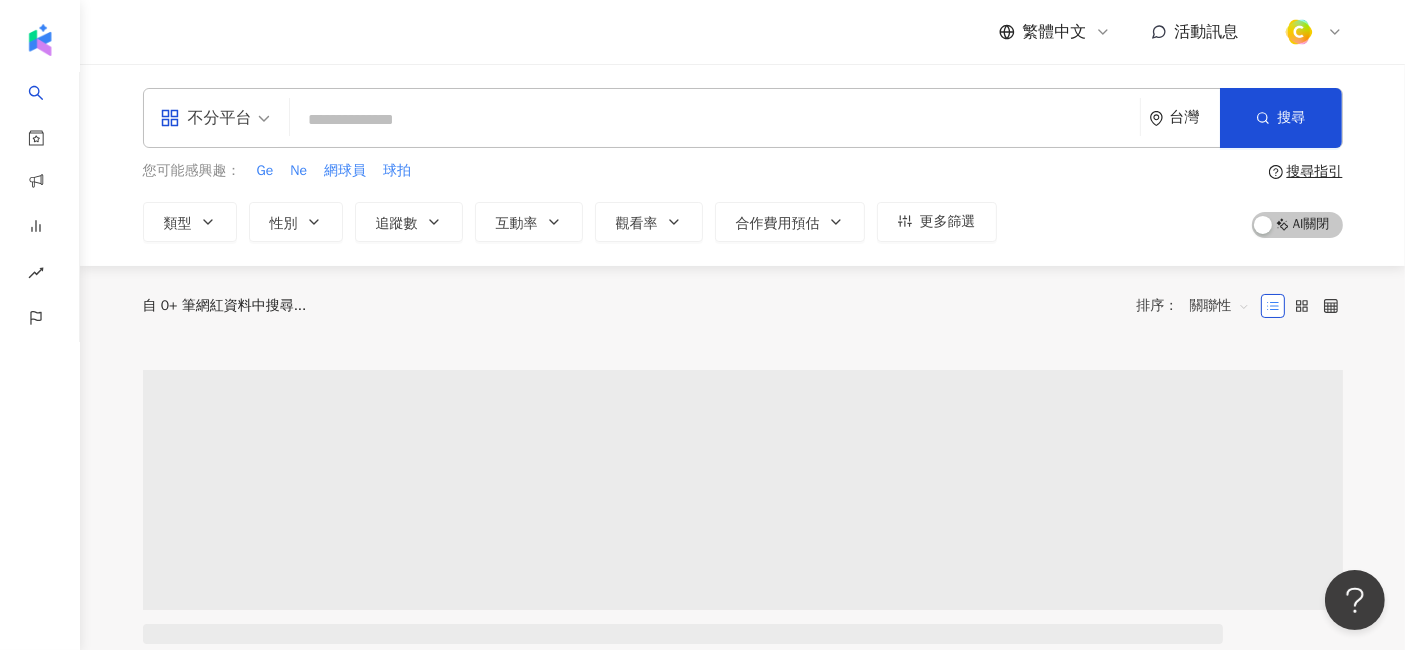click at bounding box center [1311, 32] 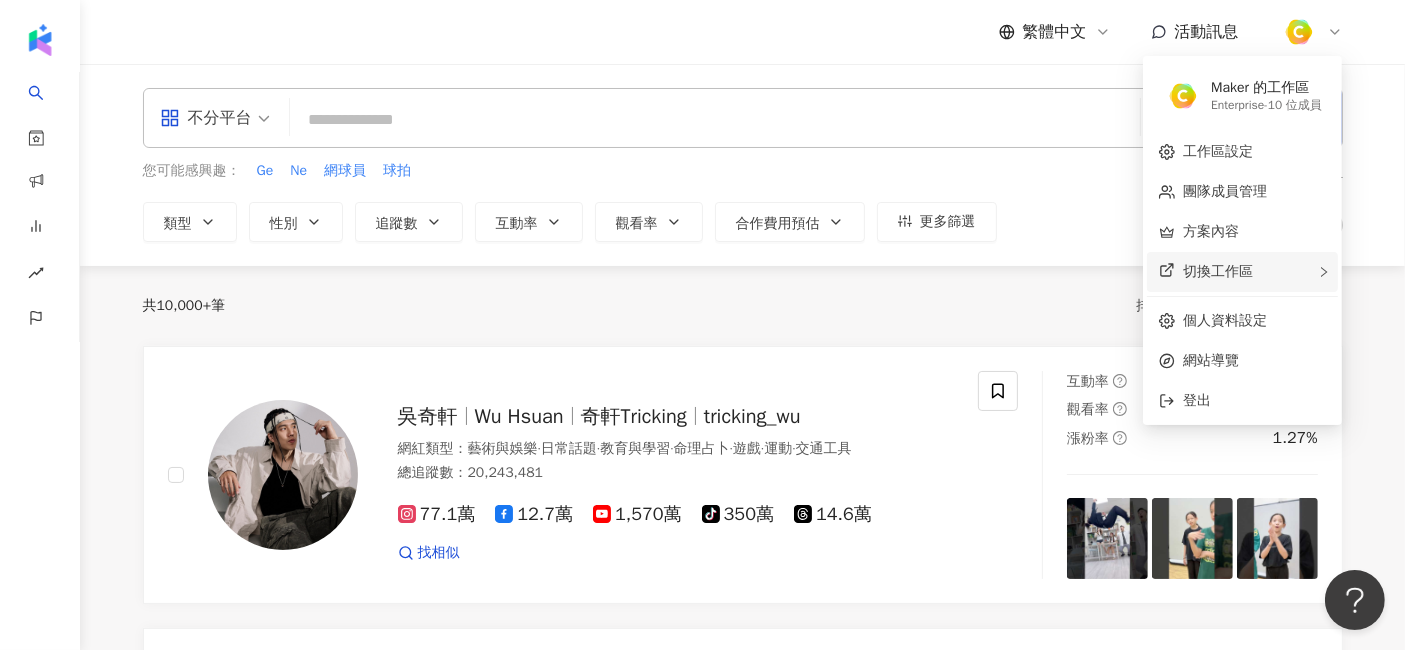 click on "切換工作區" at bounding box center [1242, 272] 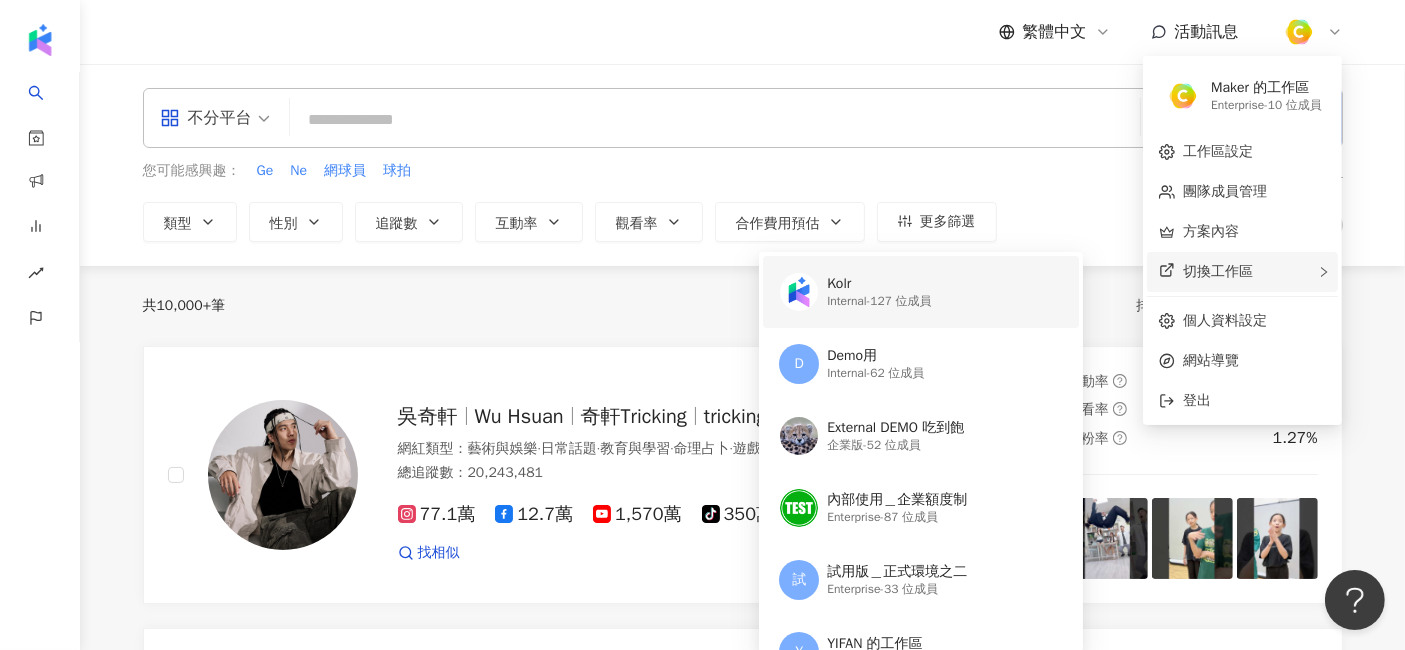 click on "Internal  -  127 位成員" at bounding box center (879, 301) 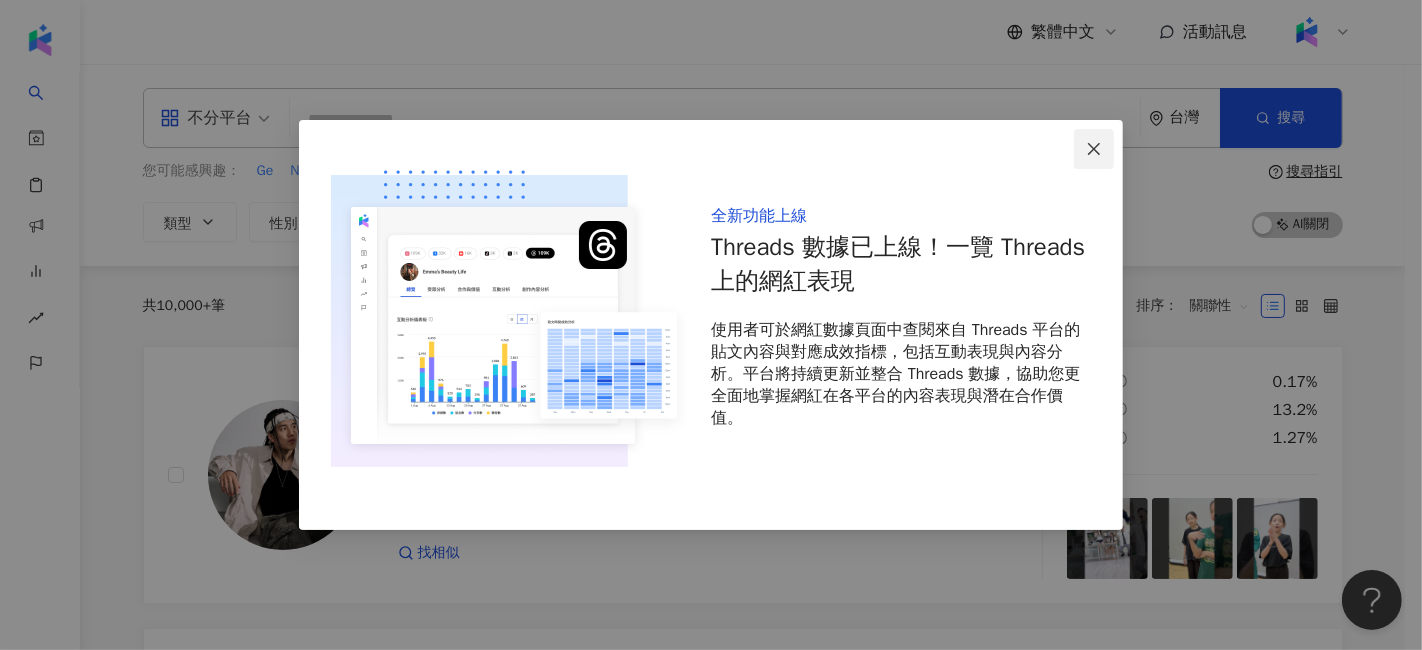 click at bounding box center (1094, 149) 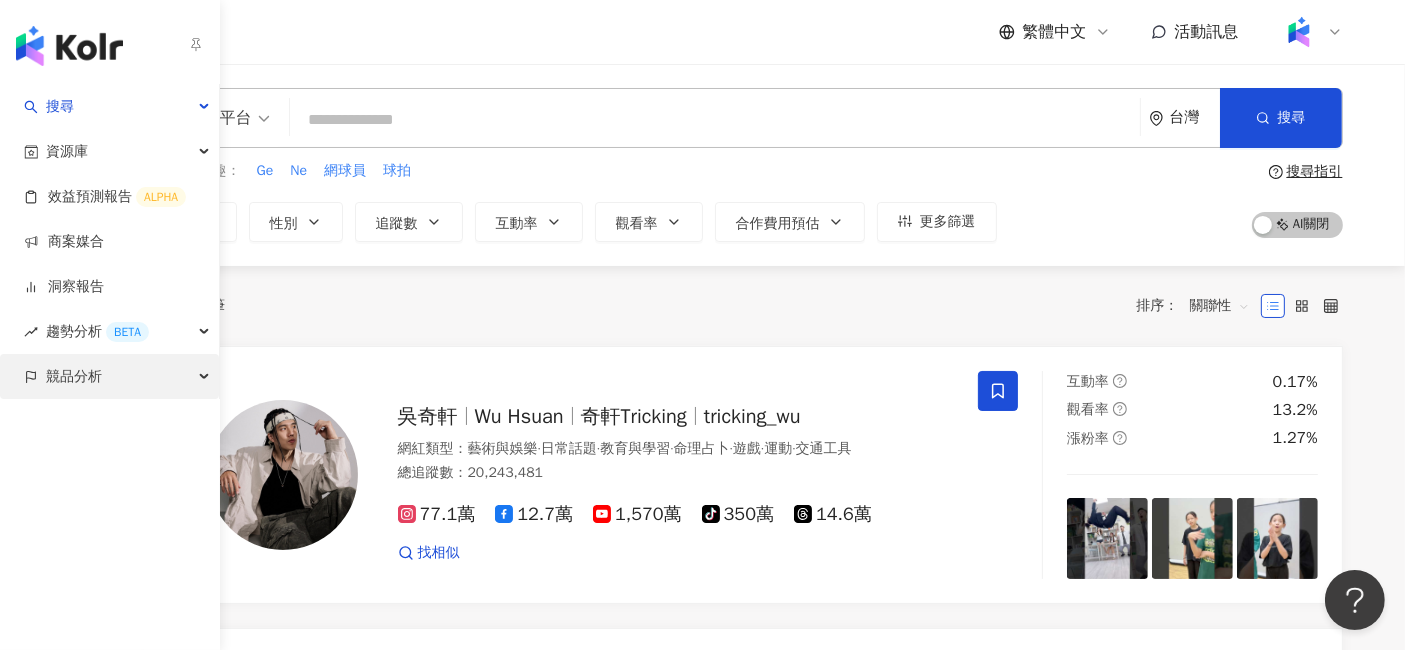 click on "競品分析" at bounding box center (74, 376) 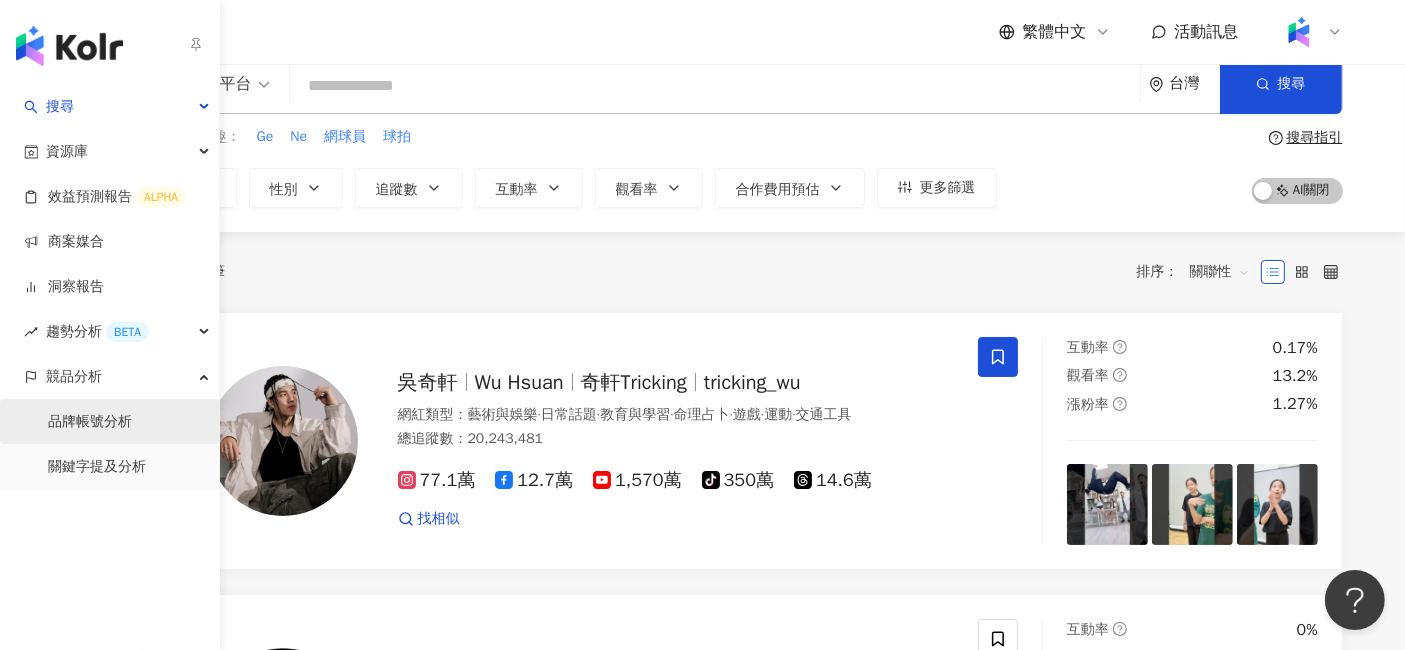 scroll, scrollTop: 0, scrollLeft: 0, axis: both 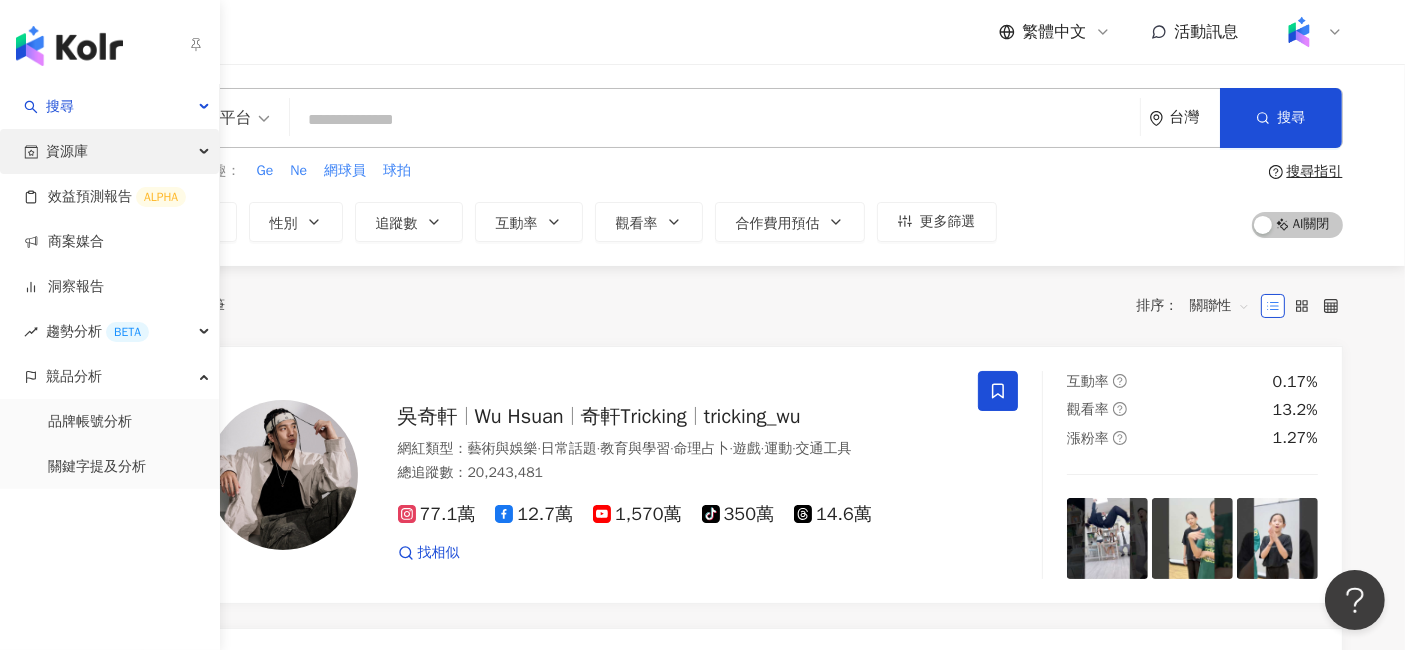 click on "資源庫" at bounding box center [109, 151] 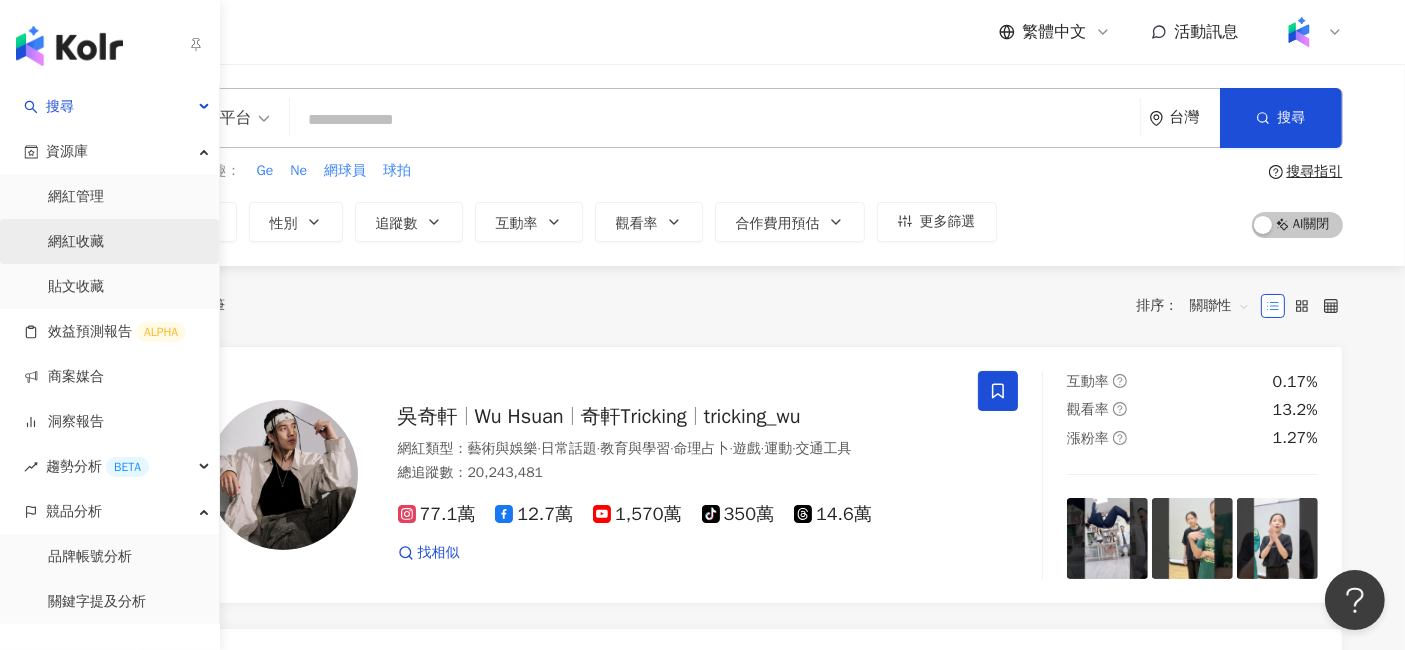click on "網紅收藏" at bounding box center [76, 242] 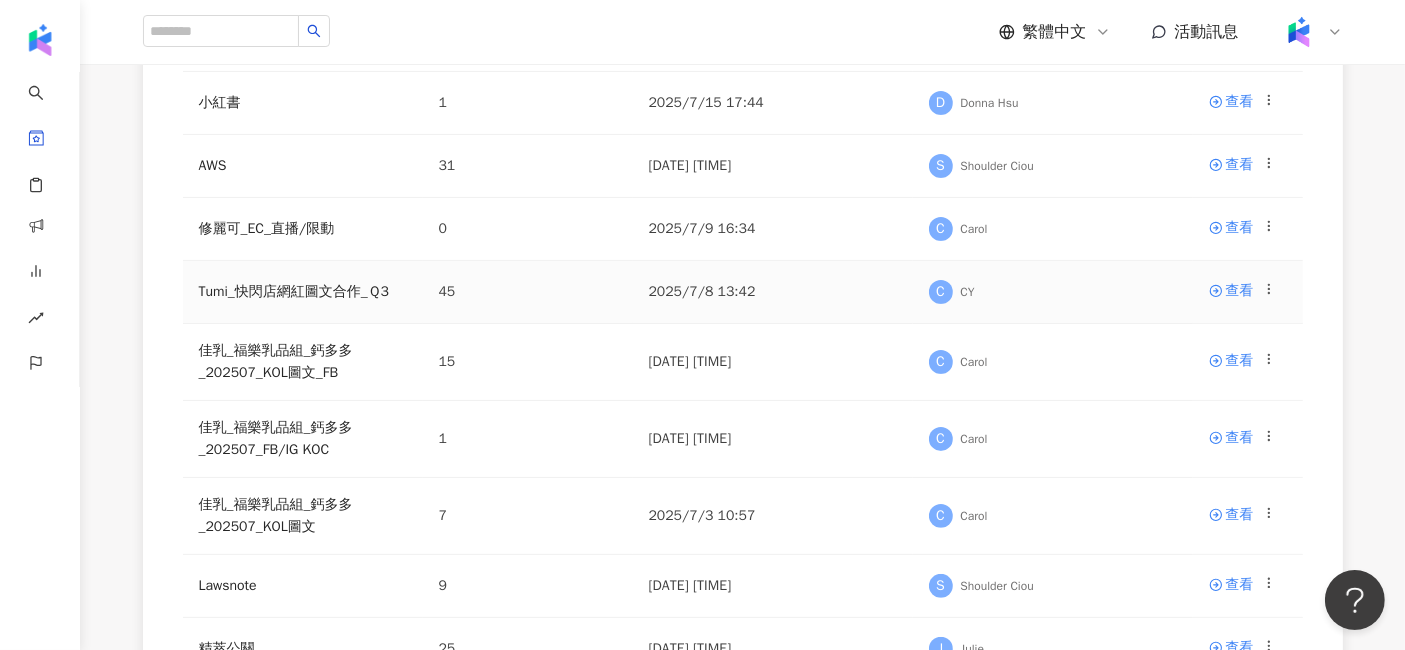 scroll, scrollTop: 444, scrollLeft: 0, axis: vertical 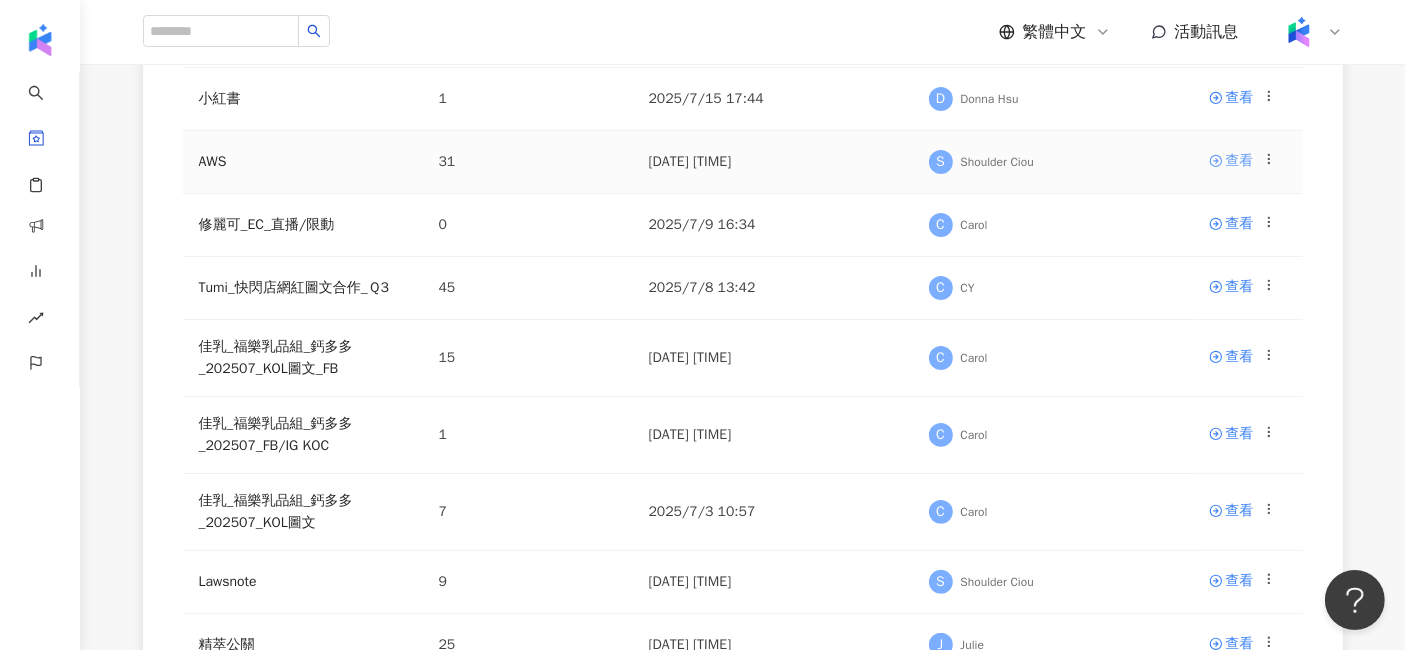 click on "查看" at bounding box center [1240, 161] 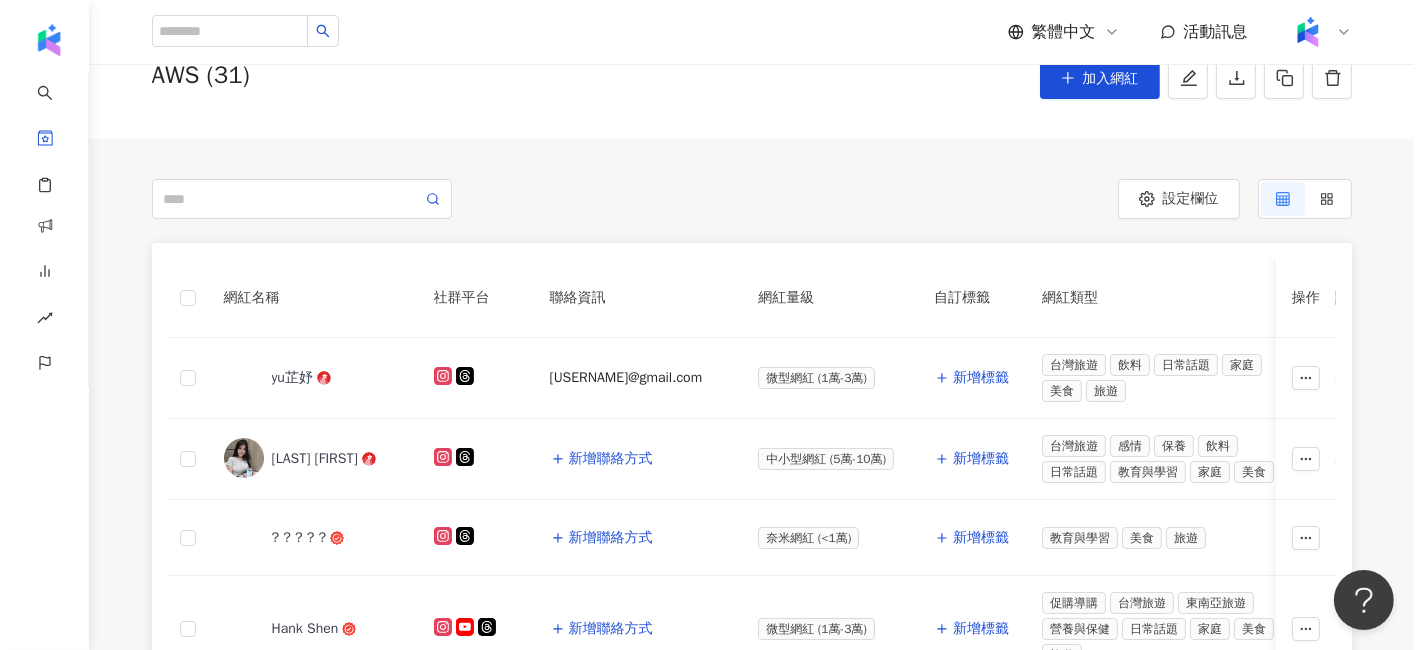 scroll, scrollTop: 111, scrollLeft: 0, axis: vertical 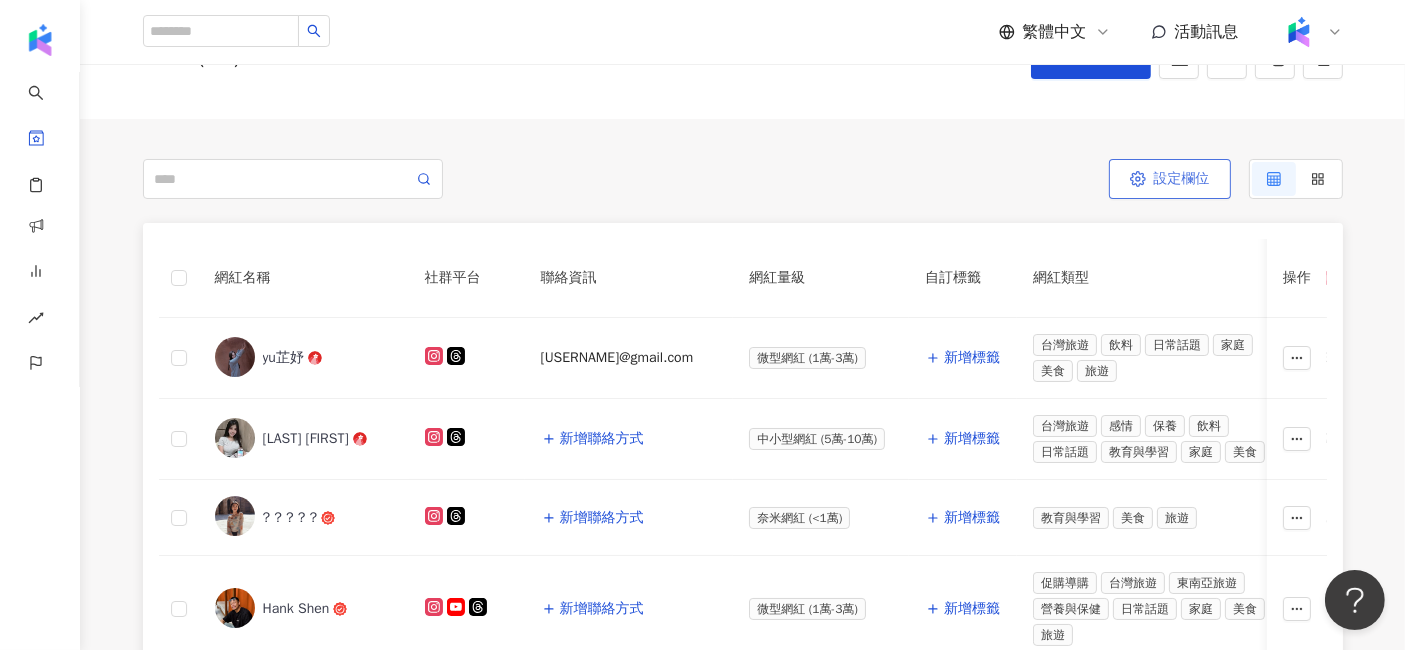 click on "設定欄位" at bounding box center [1182, 179] 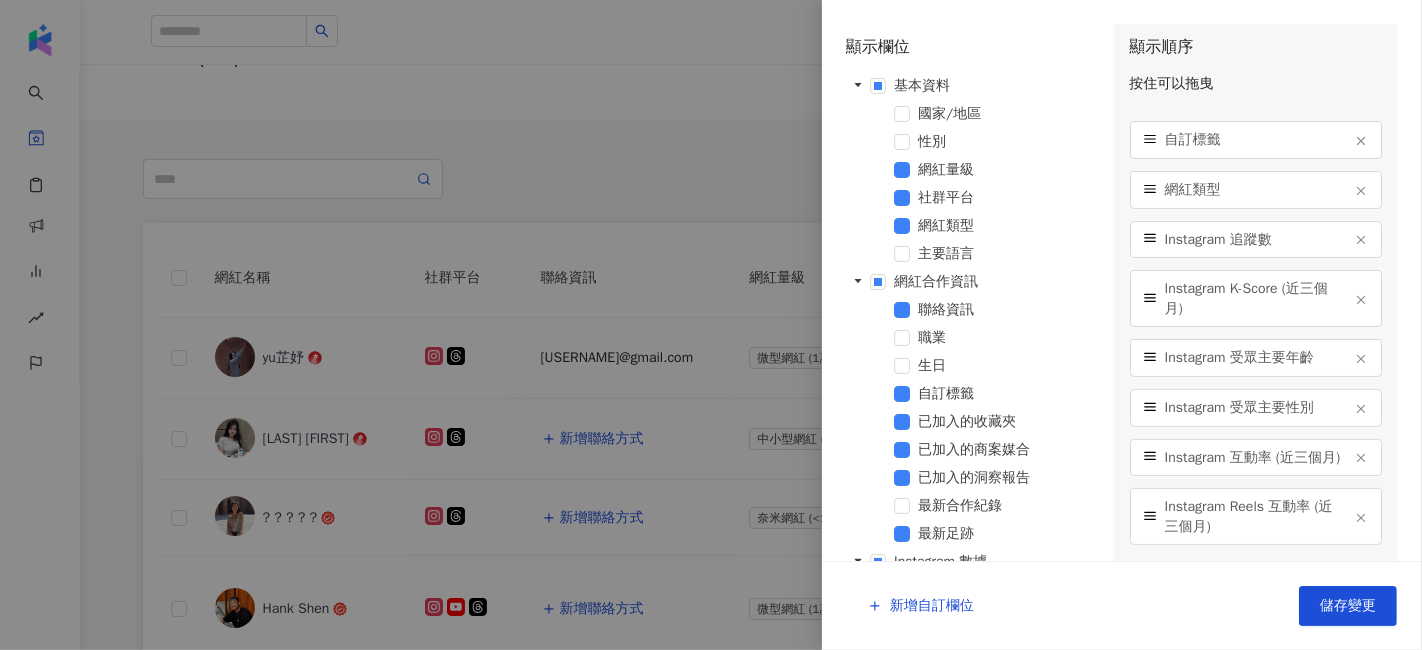 scroll, scrollTop: 222, scrollLeft: 0, axis: vertical 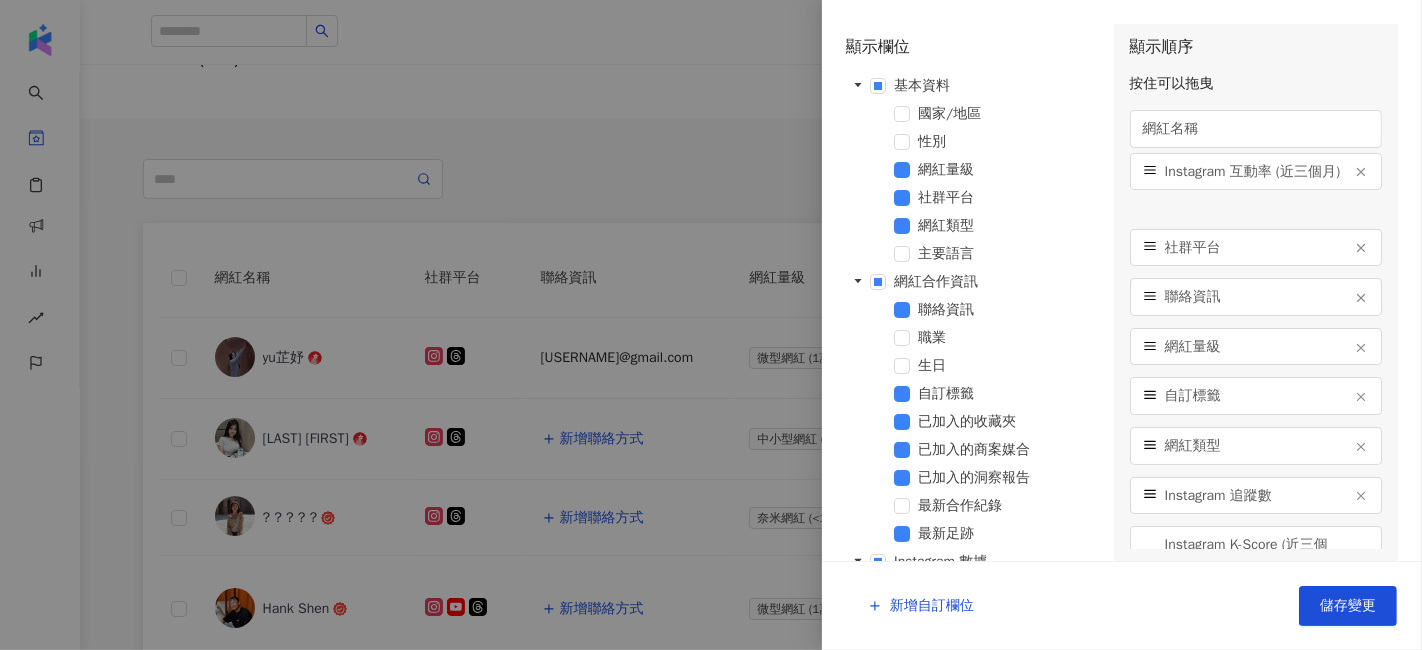 drag, startPoint x: 1148, startPoint y: 432, endPoint x: 1144, endPoint y: 181, distance: 251.03188 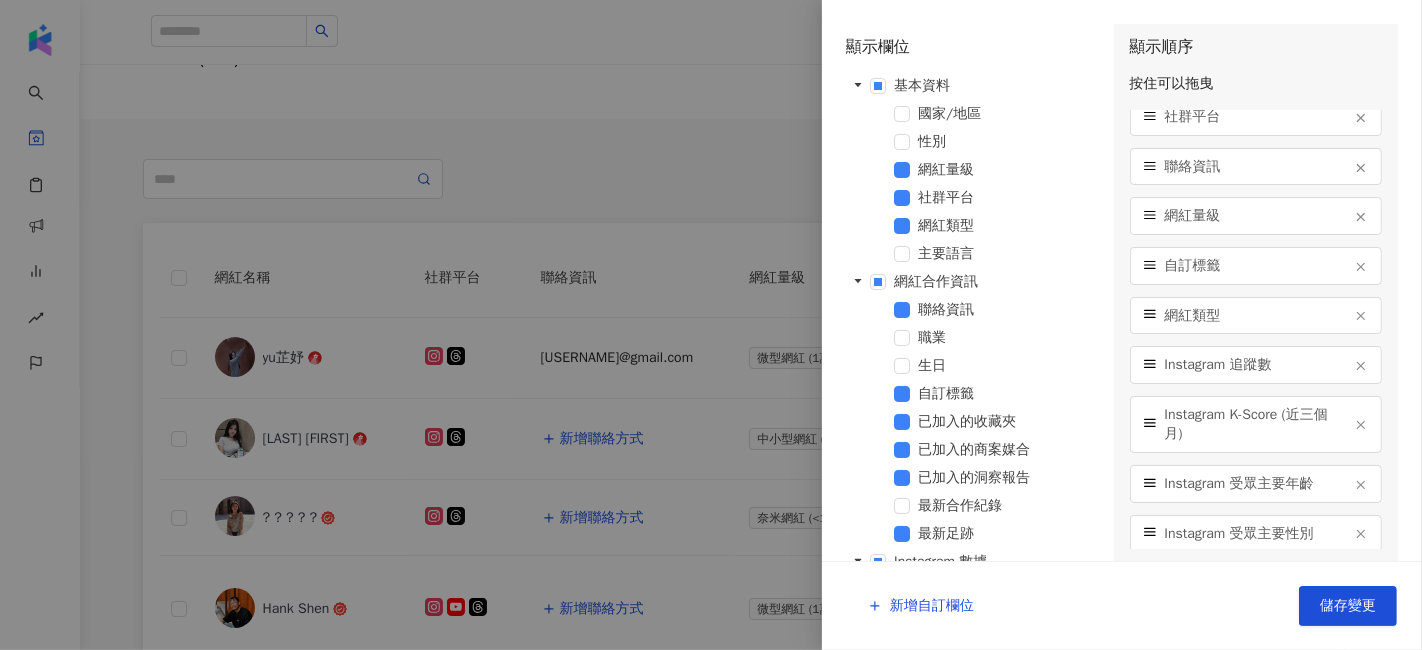scroll, scrollTop: 222, scrollLeft: 0, axis: vertical 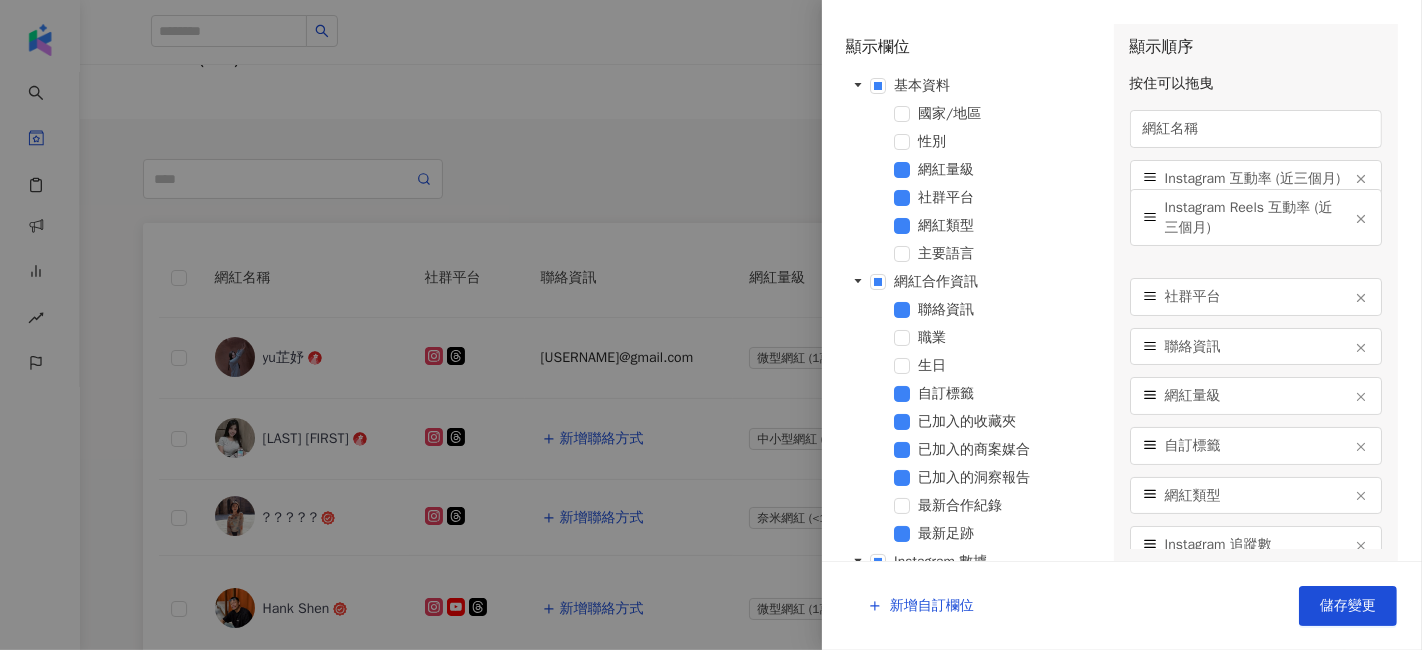 drag, startPoint x: 1150, startPoint y: 492, endPoint x: 1171, endPoint y: 228, distance: 264.83392 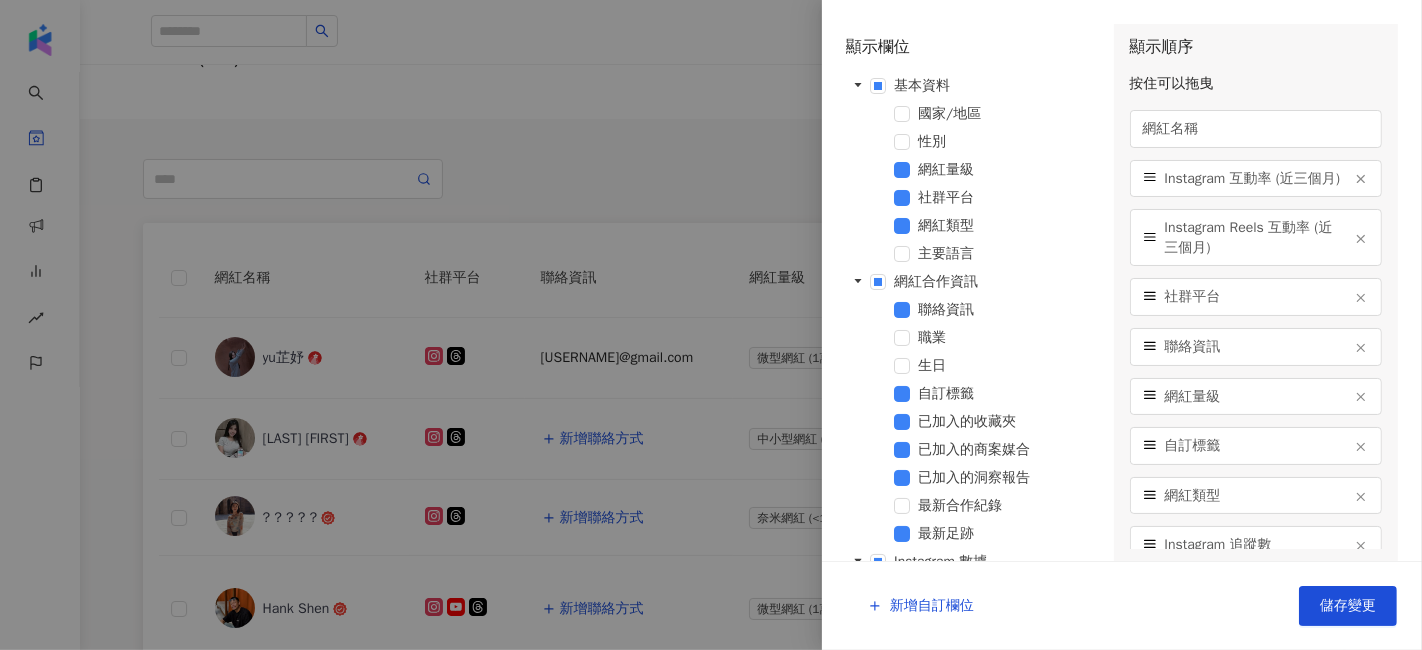 click at bounding box center [711, 325] 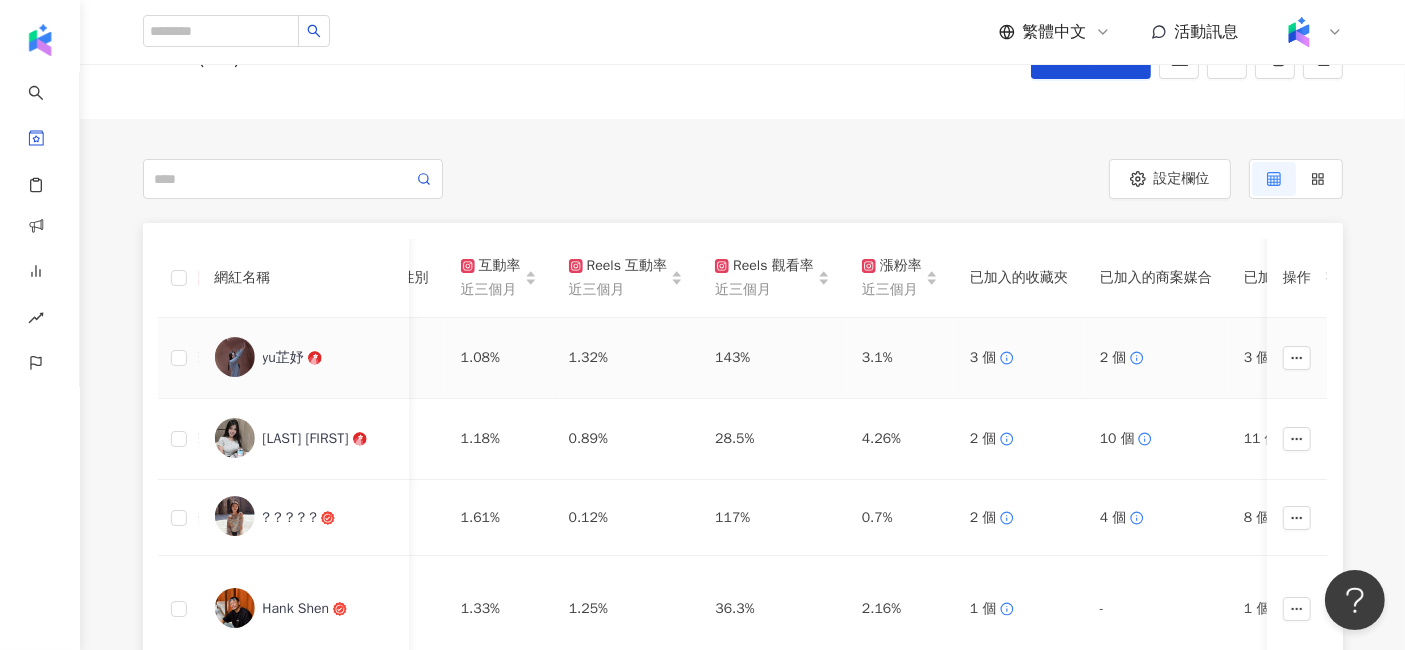 scroll, scrollTop: 0, scrollLeft: 1351, axis: horizontal 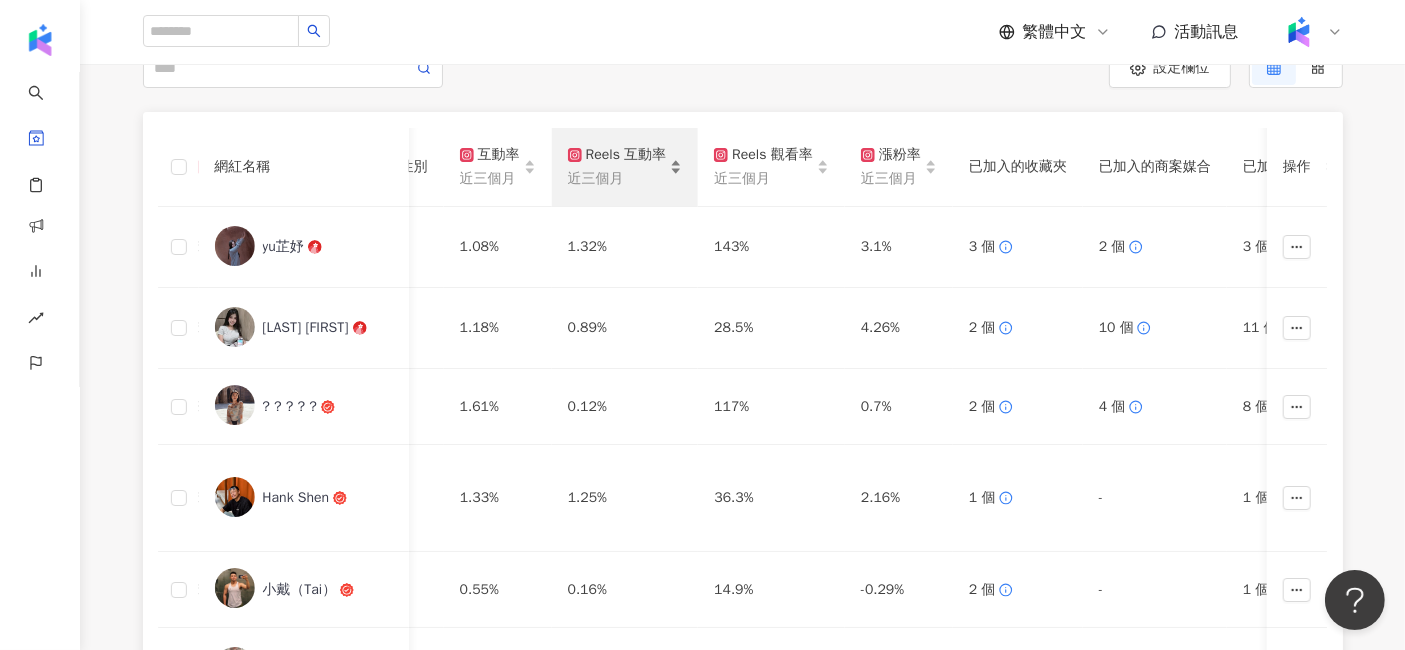 click on "Reels 互動率" at bounding box center [617, 155] 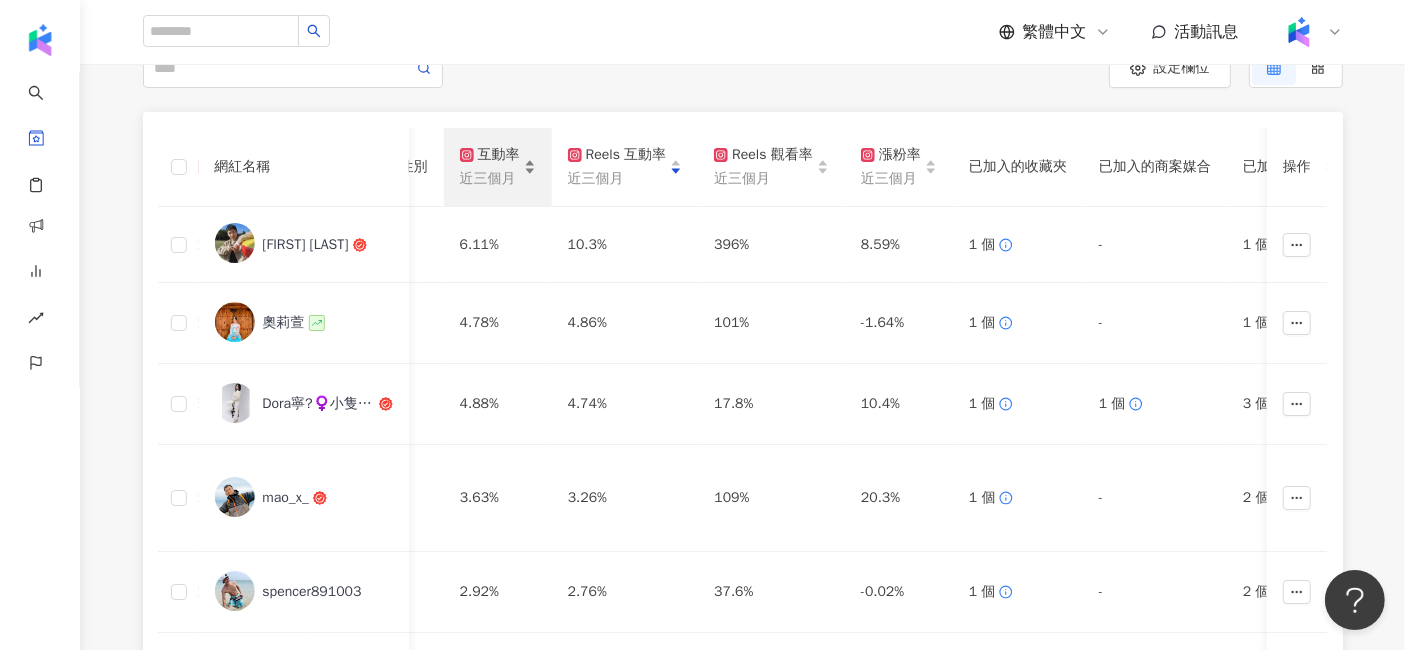 click on "互動率" at bounding box center (490, 155) 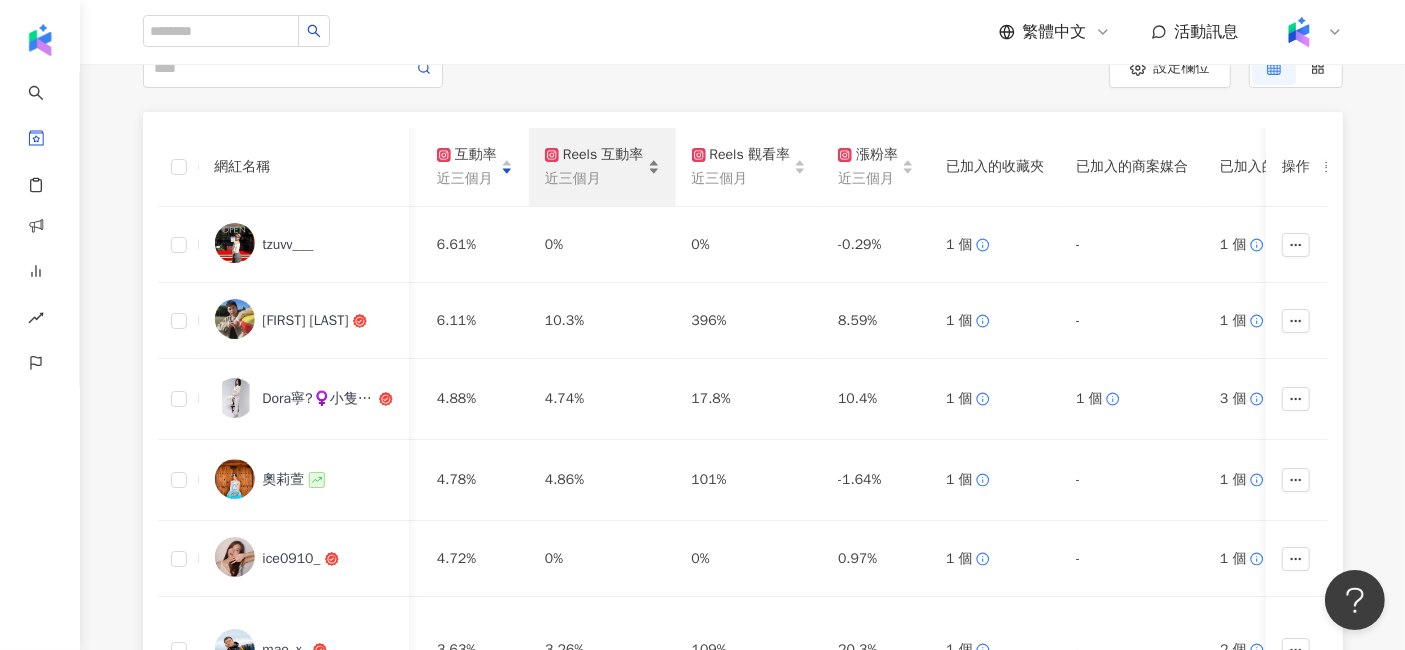click on "Reels 互動率" at bounding box center (594, 155) 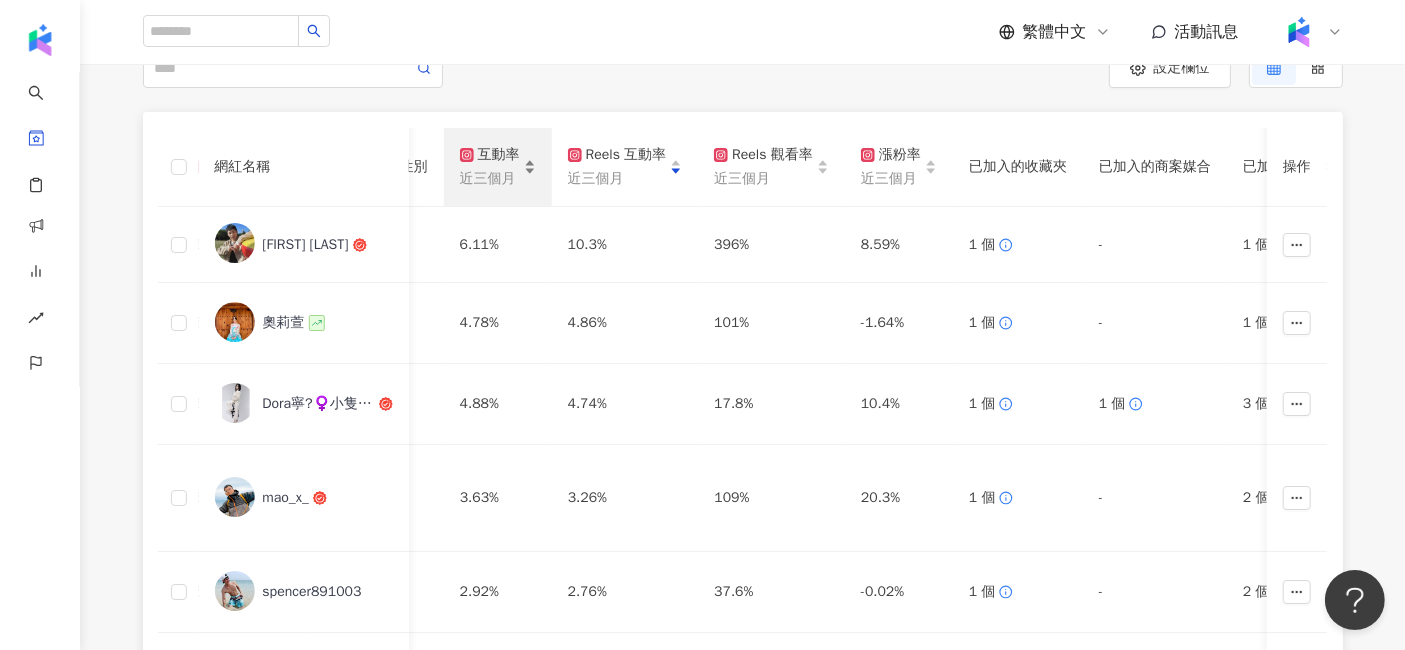 click on "近三個月" at bounding box center (490, 179) 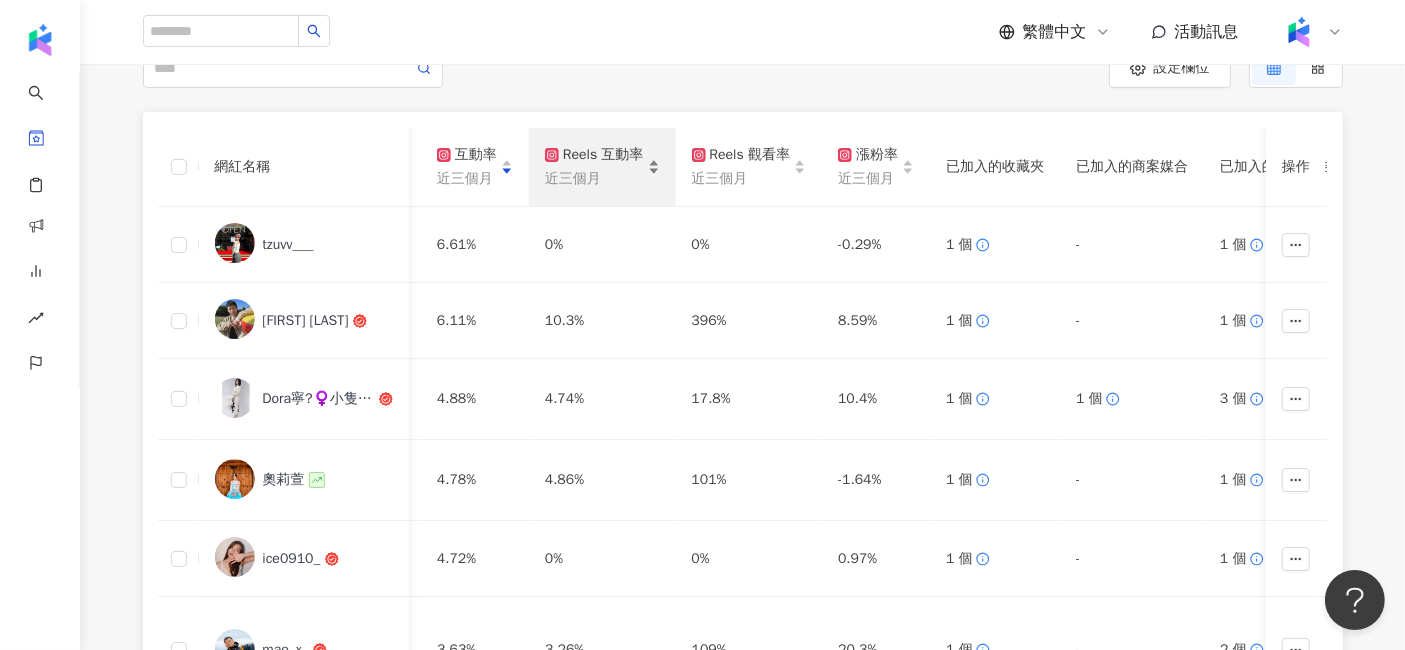 scroll, scrollTop: 0, scrollLeft: 1154, axis: horizontal 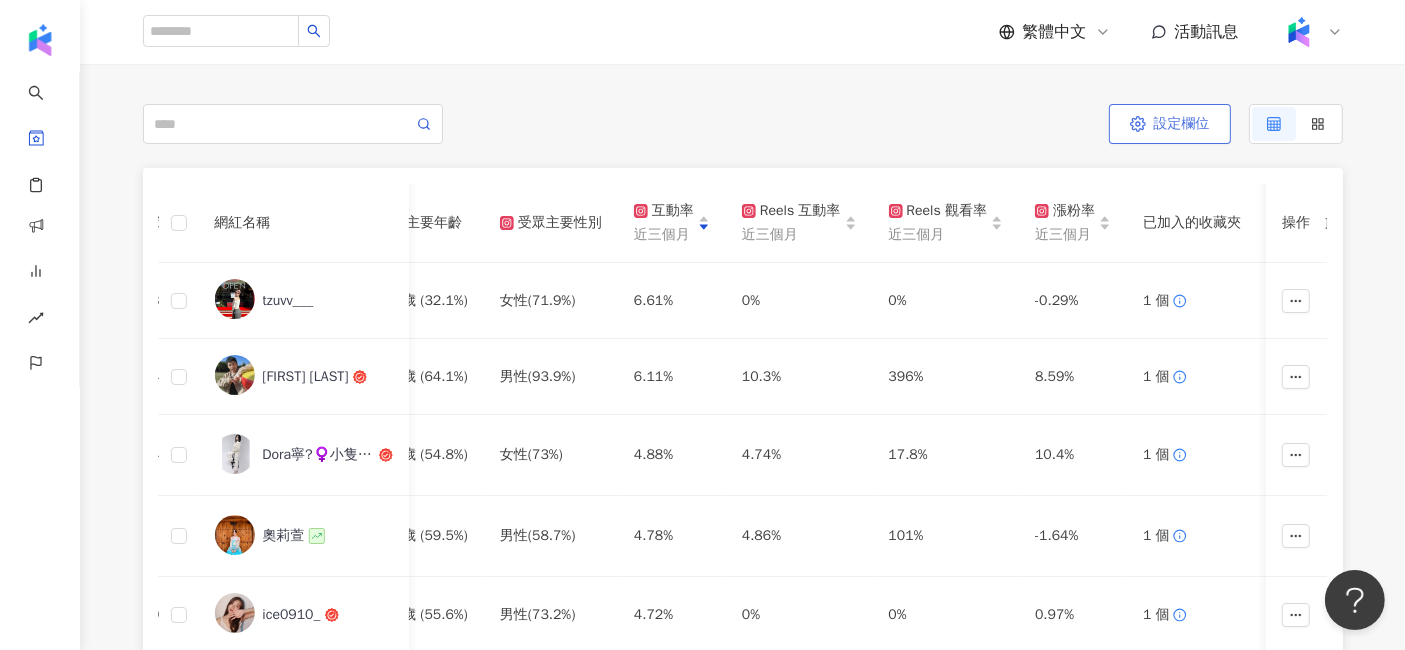 click on "設定欄位" at bounding box center (1182, 124) 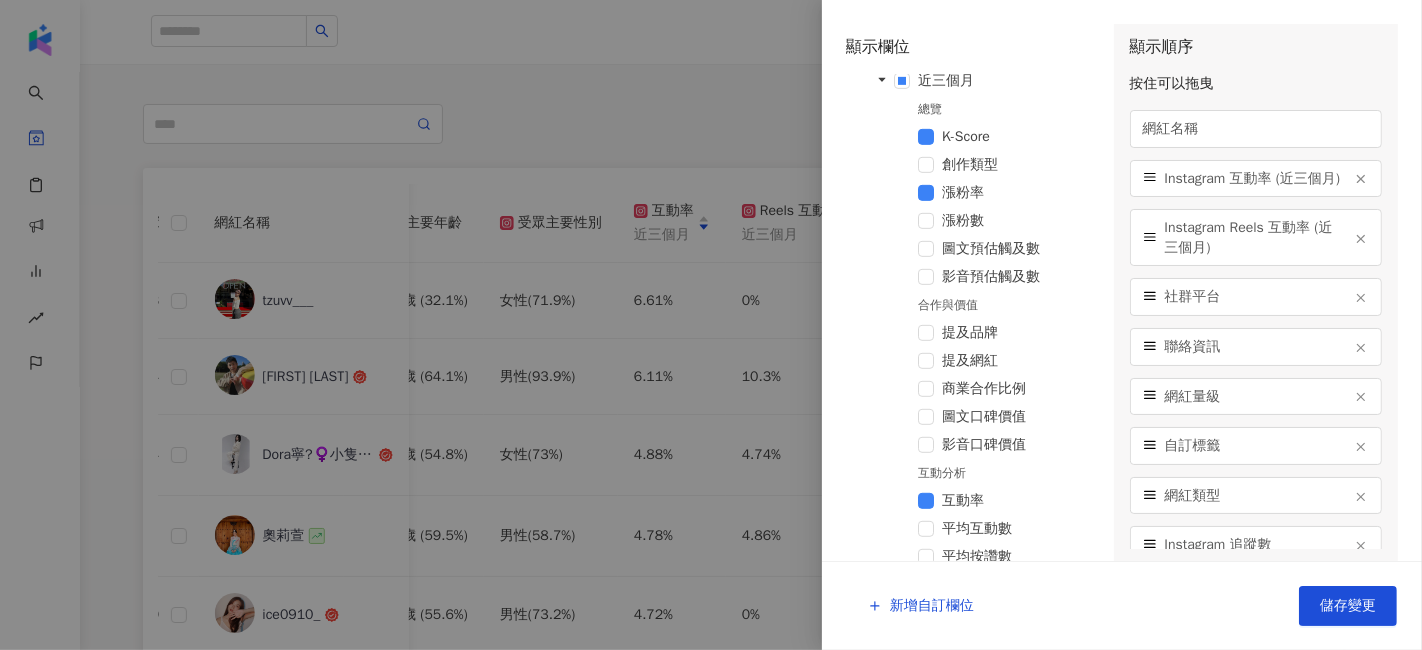 scroll, scrollTop: 888, scrollLeft: 0, axis: vertical 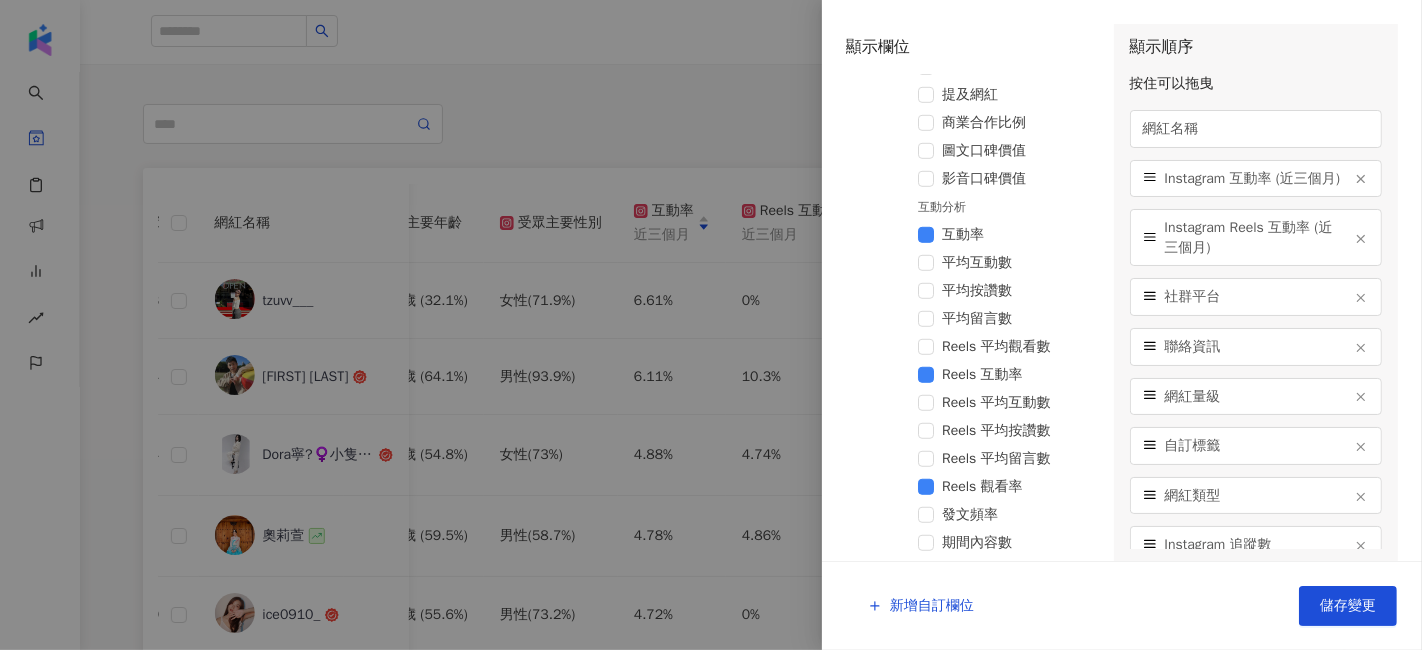 click at bounding box center (711, 325) 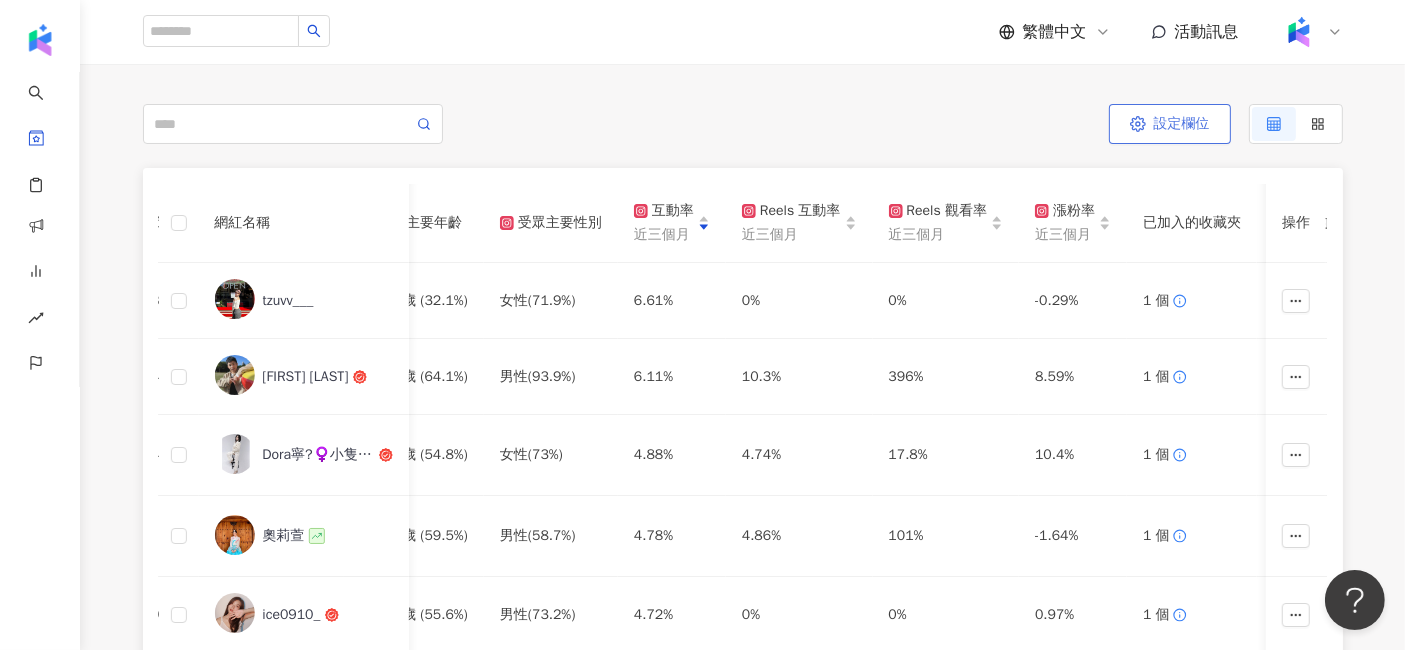 type 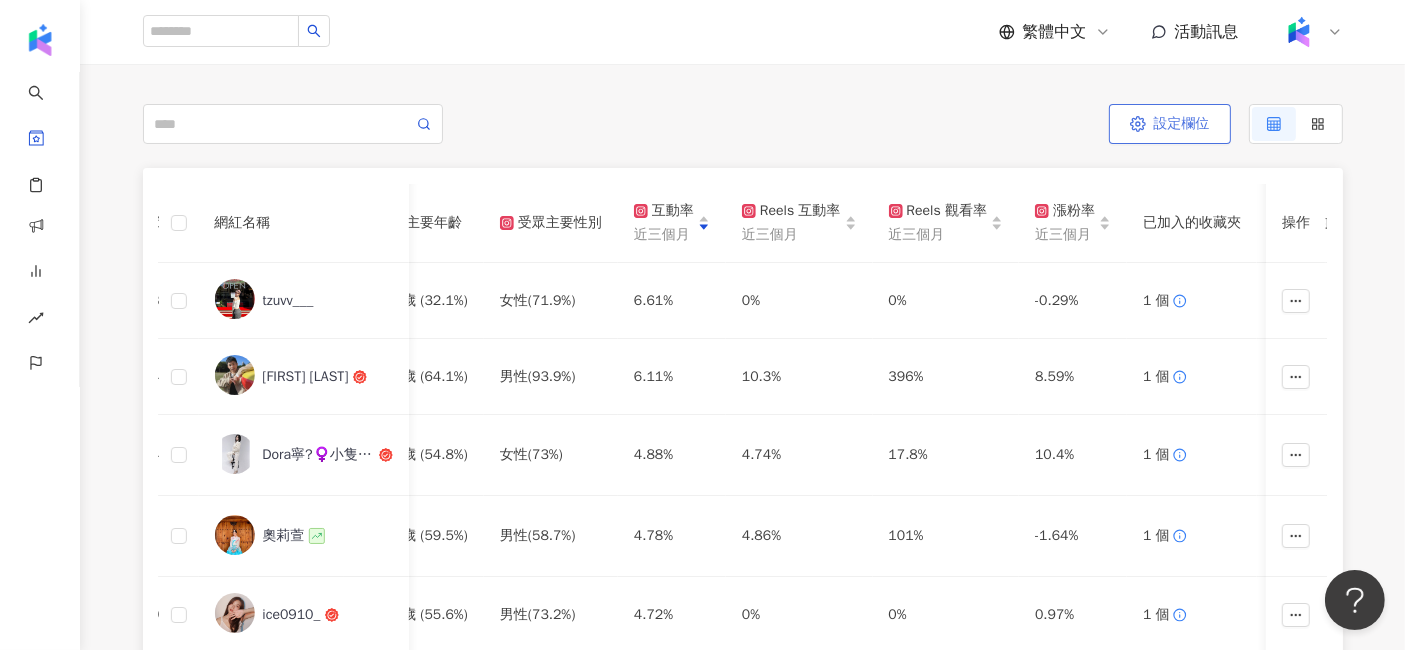 click on "設定欄位" at bounding box center (1182, 124) 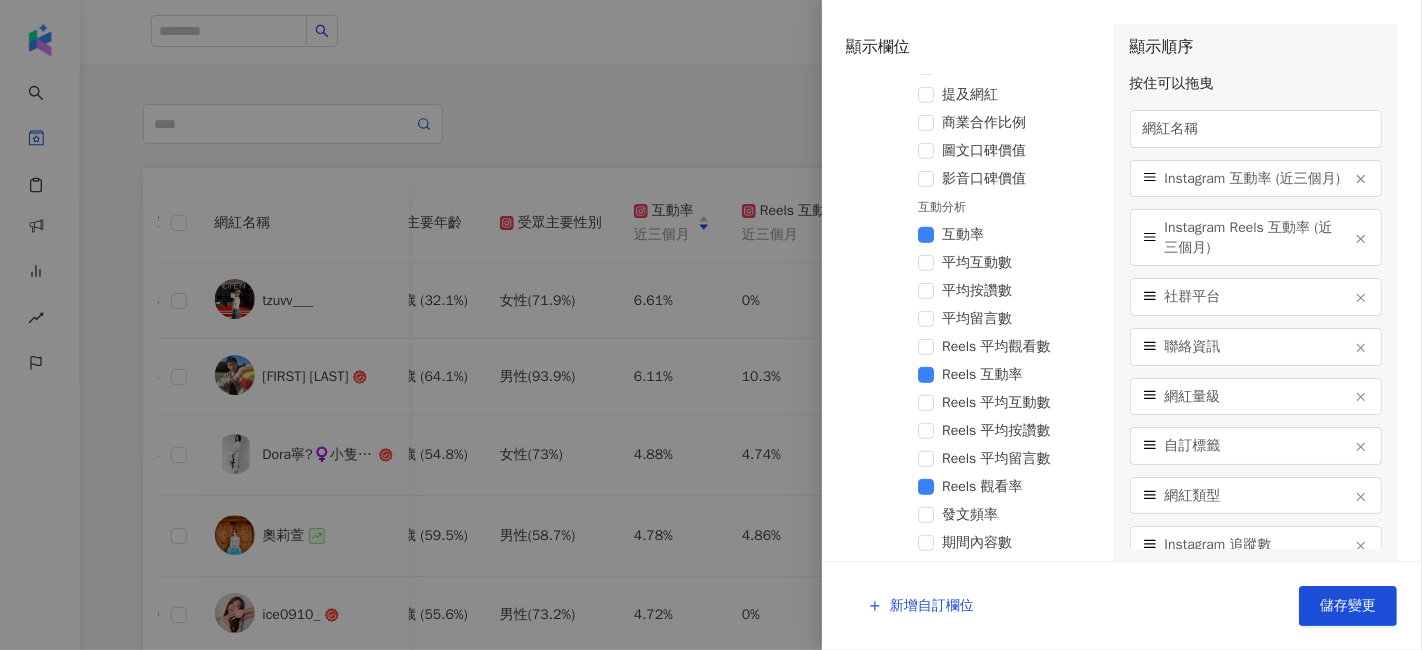 click at bounding box center (711, 325) 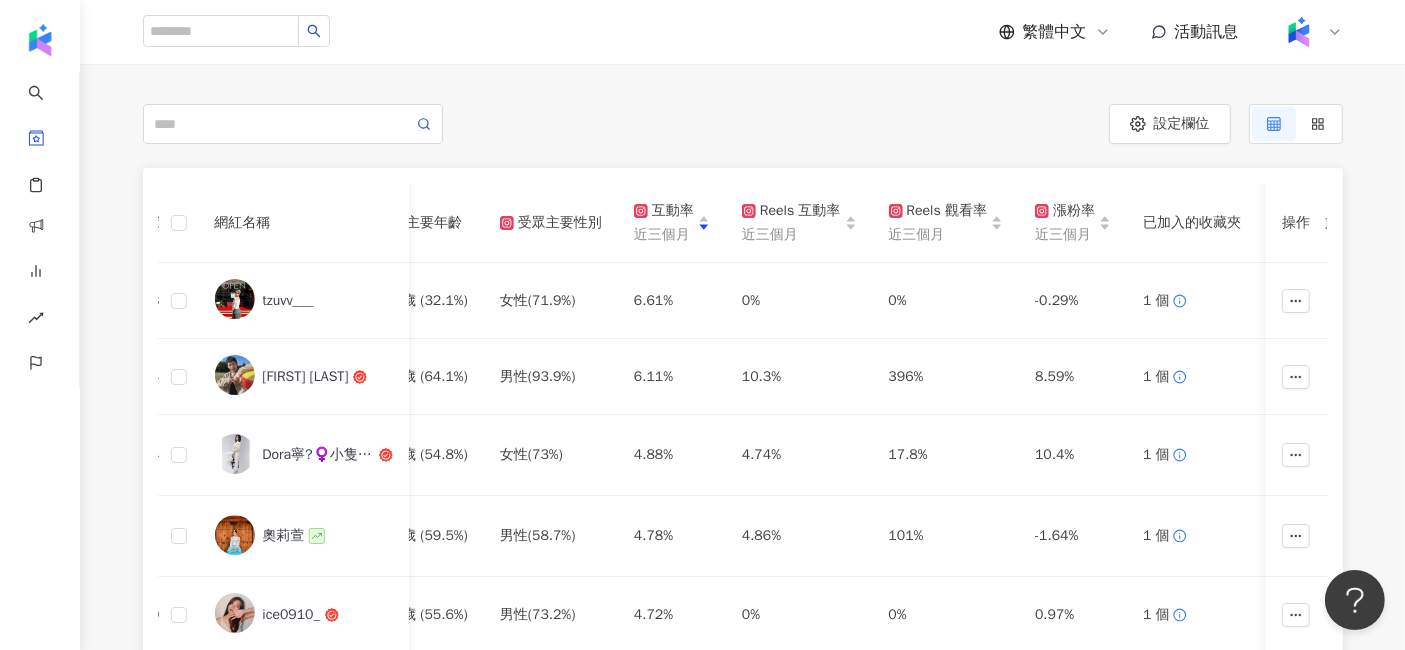 click on "設定欄位" at bounding box center (1043, 124) 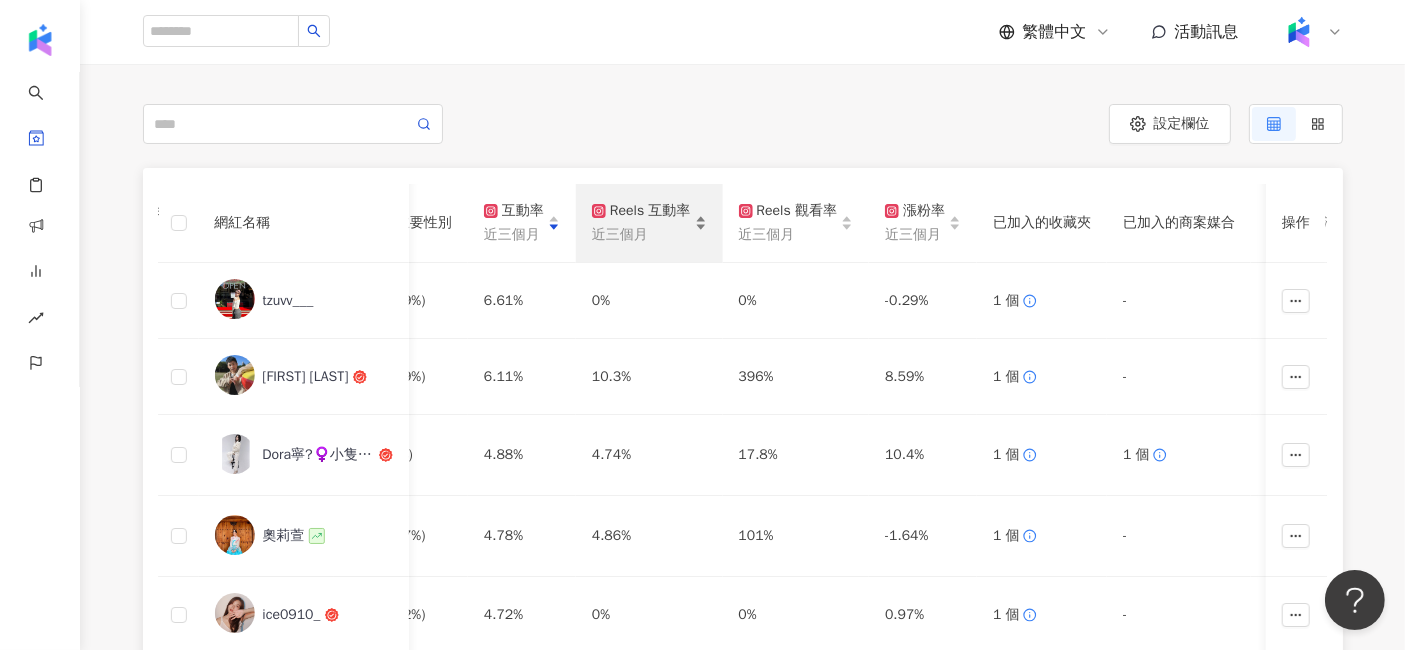 scroll, scrollTop: 0, scrollLeft: 1306, axis: horizontal 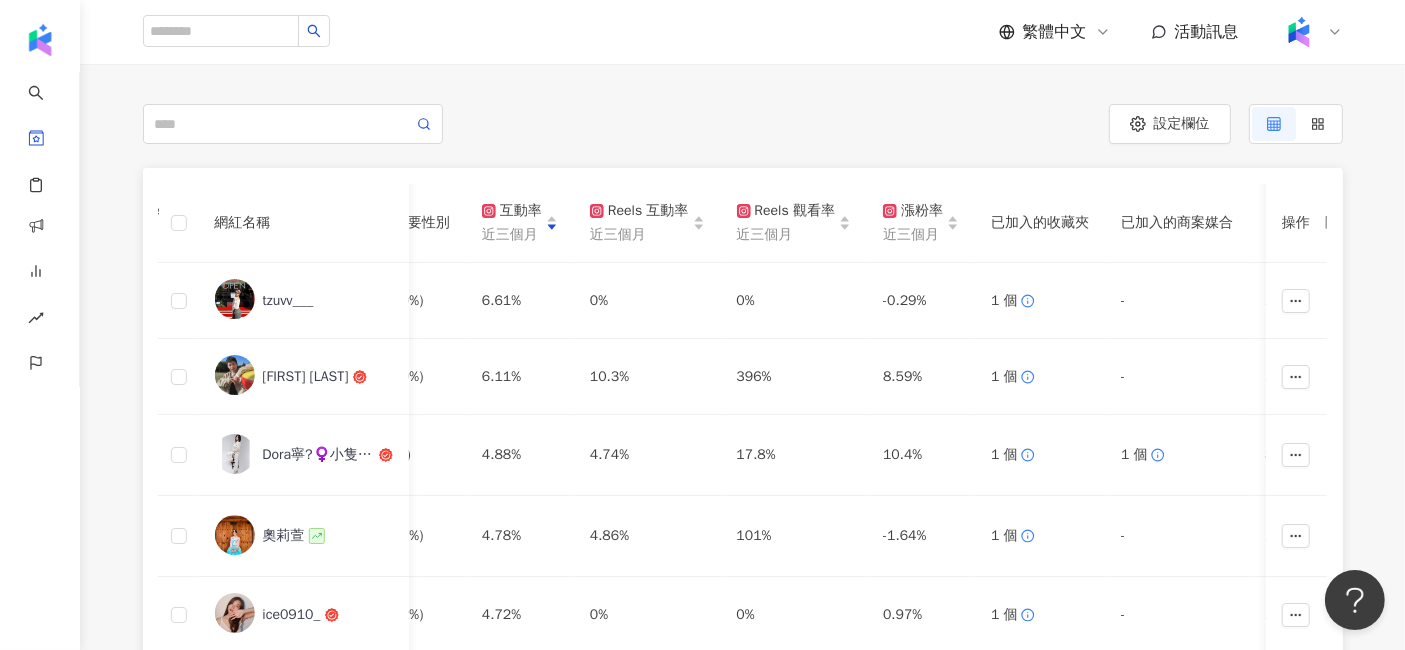click on "設定欄位 [USERNAME] 房地產 · 藝術與娛樂 · 飲料 · 日常話題 · 教育與學習 · 美食 · 運動 · 旅遊 總追蹤數 ： [NUMBER] [USERNAME] 台灣旅遊 · 營養與保健 · 日常話題 · 教育與學習 · 美食 · 遊戲 · 法政社會 · 運動 · 旅遊 總追蹤數 ： [NUMBER] [FIRST] [LAST] 台灣旅遊 · 保養 · 飲料 · 美食 · 寵物 總追蹤數 ： [NUMBER] [USERNAME] 美妝時尚 · 飲料 · 日常話題 · 美食 · 穿搭 · 攝影 · 旅遊 總追蹤數 ： [NUMBER] [USERNAME] 科技 · 台灣旅遊 · 營養與保健 · 美食 · 運動 · 旅遊 總追蹤數 ： [NUMBER] [USERNAME] 台灣旅遊 · 飲料 · 日常話題 · 教育與學習 · 美食 · 醫療與健康 總追蹤數 ： [NUMBER] [USERNAME] 日常話題 · 美食 總追蹤數 ： [NUMBER] [LAST] tiktok-icon 台灣旅遊 · 營養與保健 · 保養 · 飲料 · 日常話題 · 教育與學習 · 美食 · 旅遊 總追蹤數 ： [NUMBER] [FIRST] 醫美 · 旅遊 總追蹤數 ： [NUMBER] [USERNAME] 飲料 · 美食 ： ：" at bounding box center [742, 873] 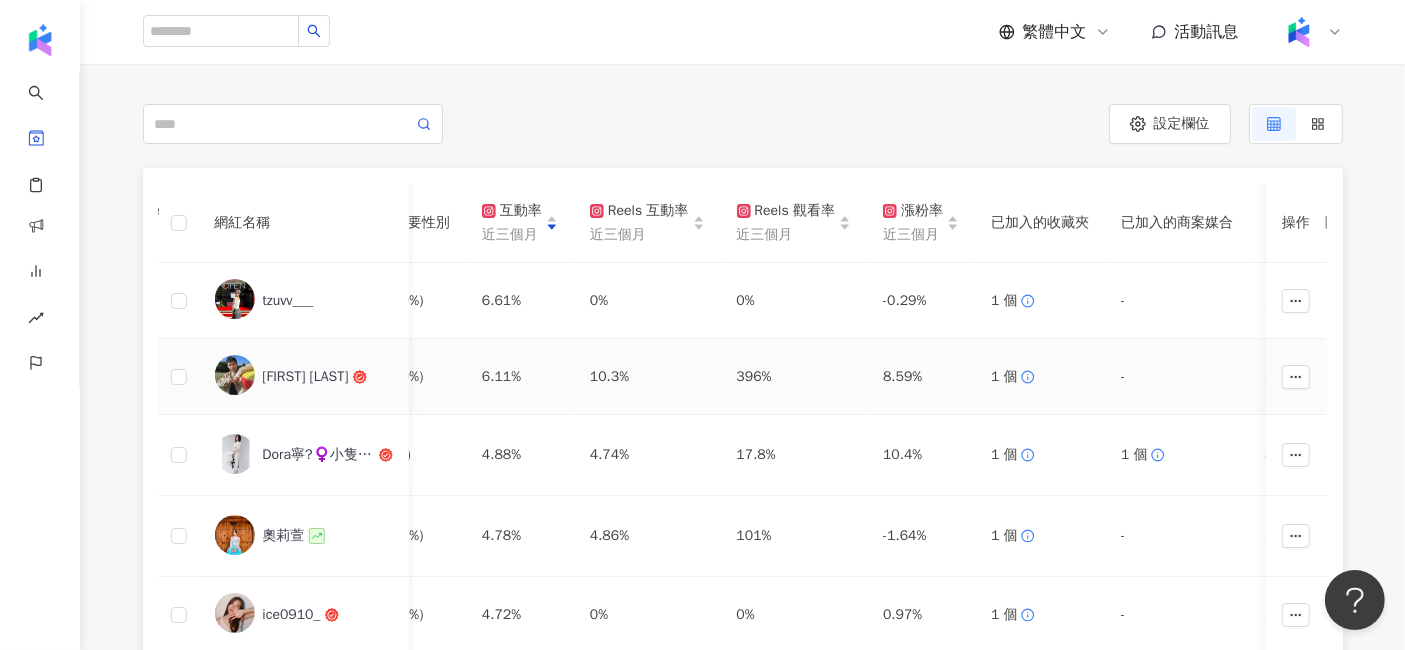 click on "[FIRST] [LAST]" at bounding box center (305, 377) 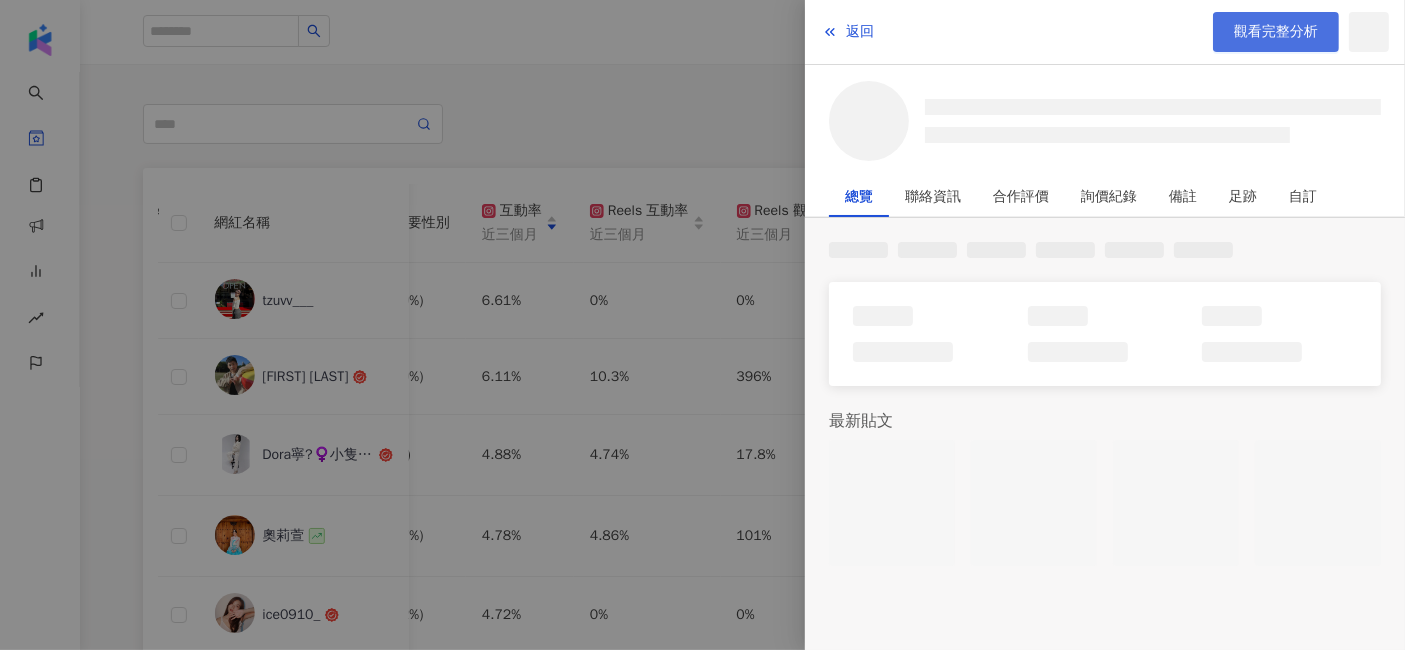 click on "觀看完整分析" at bounding box center [1276, 32] 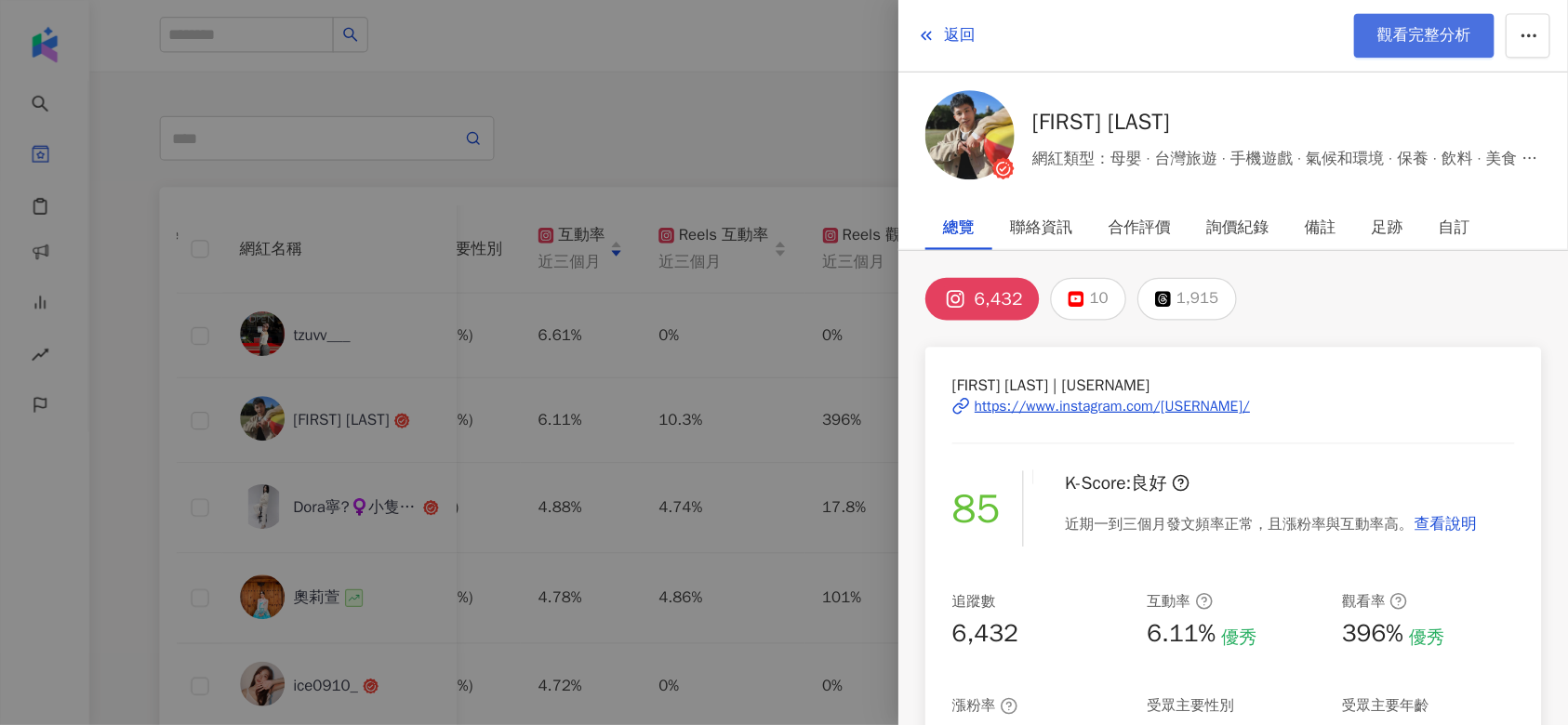 scroll, scrollTop: 155, scrollLeft: 0, axis: vertical 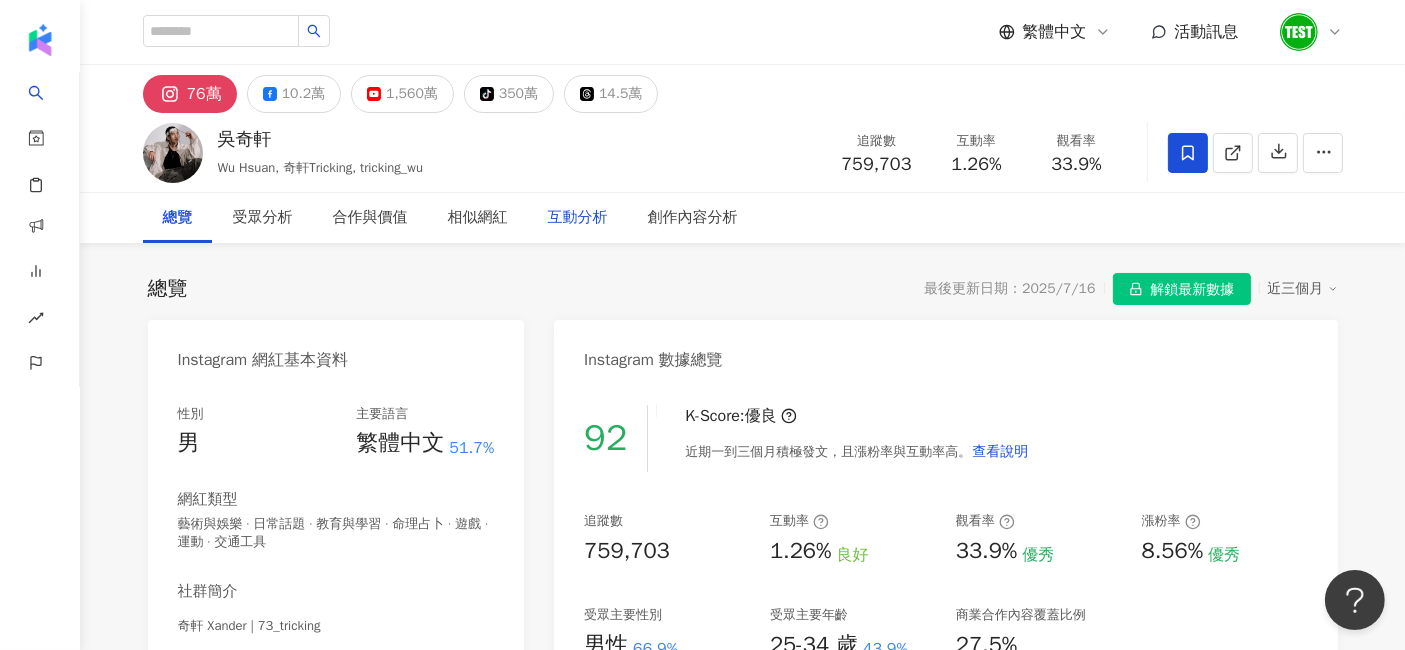 click on "互動分析" at bounding box center (578, 218) 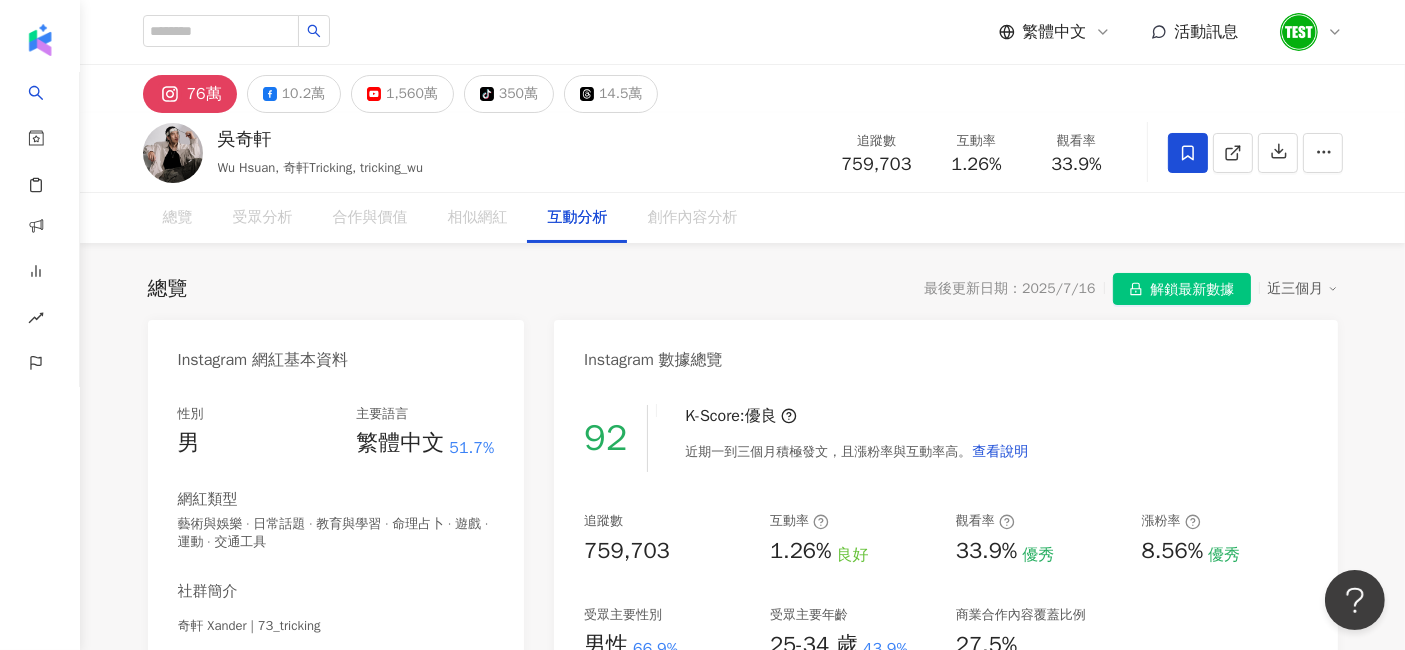 click on "互動分析" at bounding box center [578, 218] 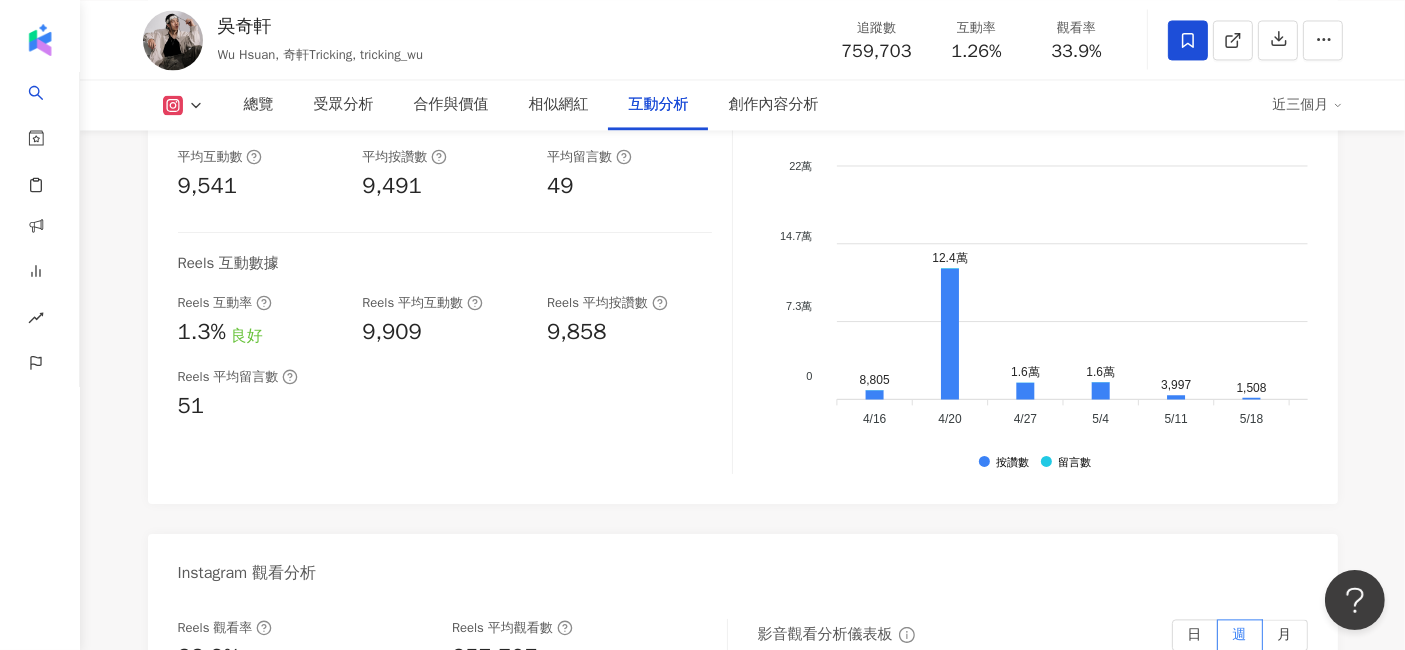 scroll, scrollTop: 3998, scrollLeft: 0, axis: vertical 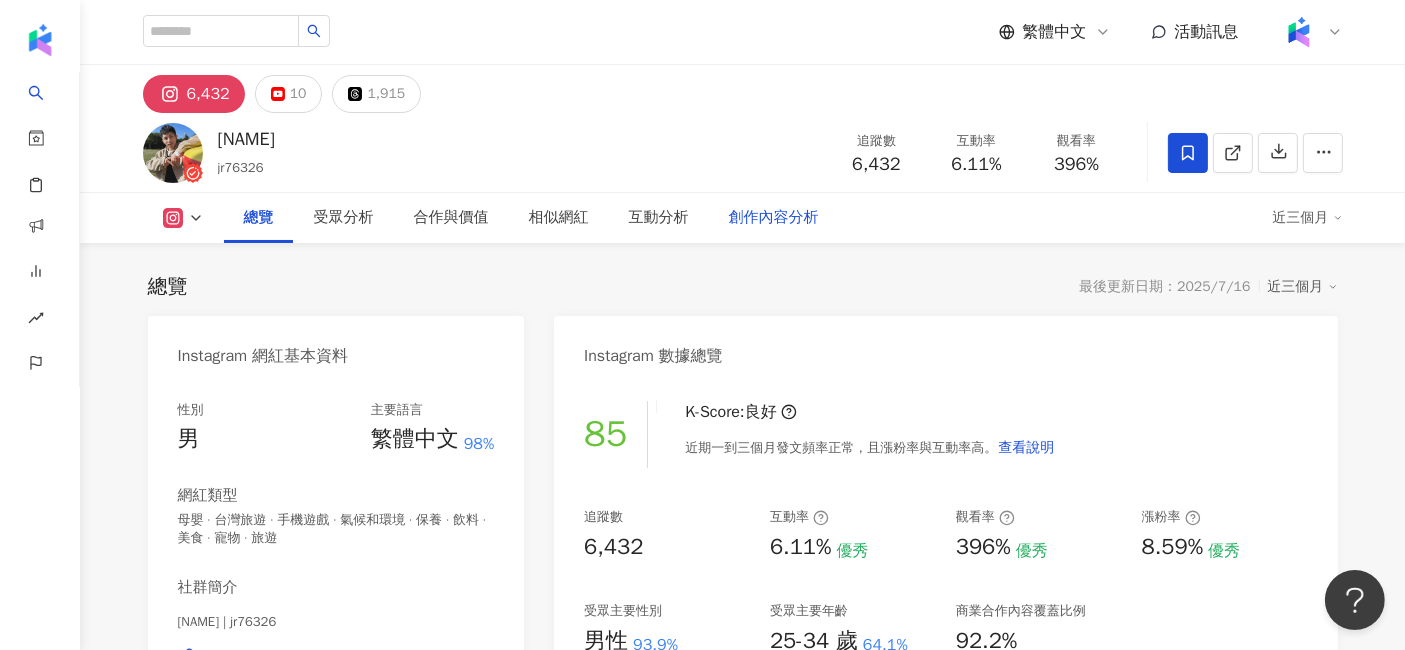 click on "創作內容分析" at bounding box center [774, 218] 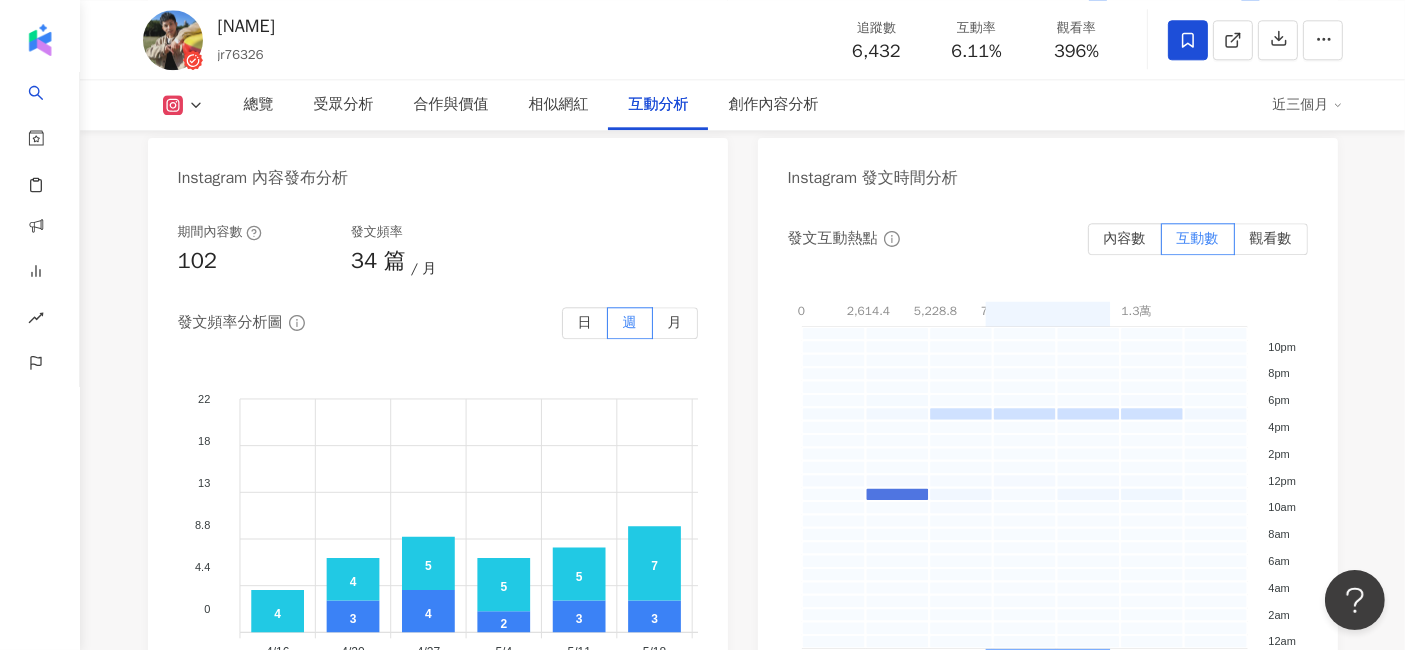 scroll, scrollTop: 5731, scrollLeft: 0, axis: vertical 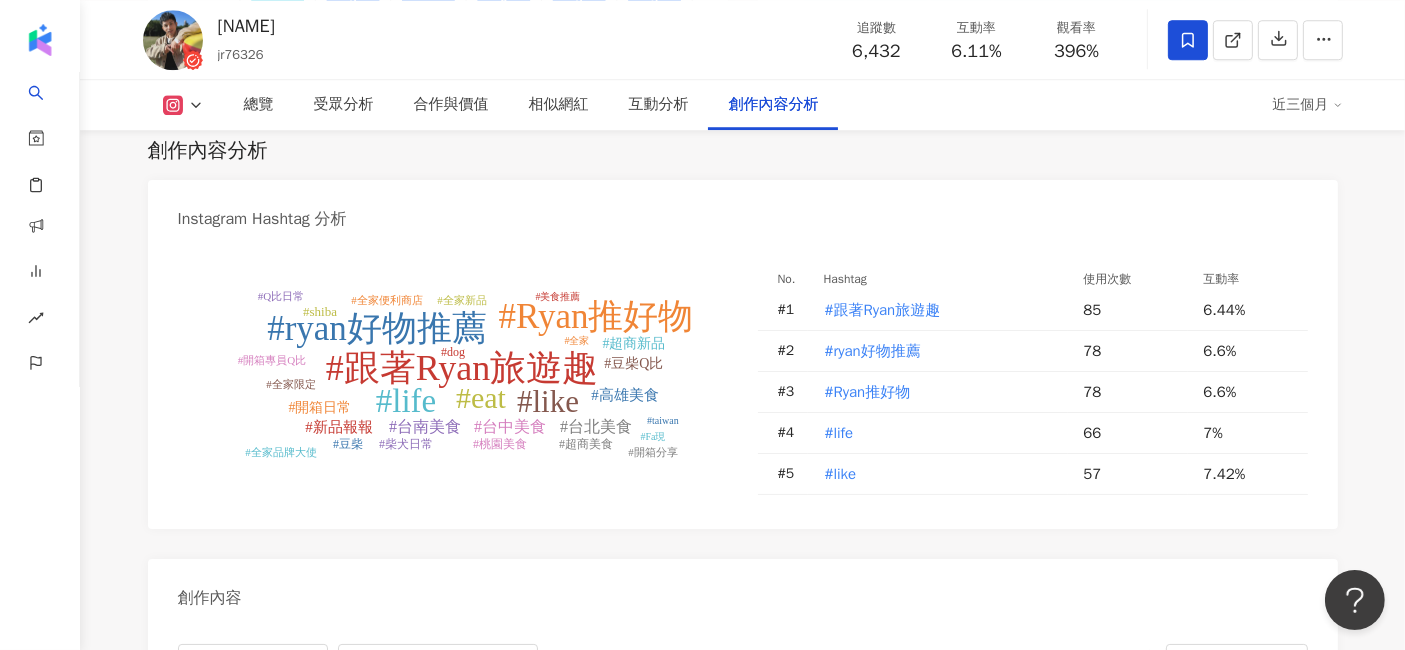 click on "創作內容分析" at bounding box center (774, 105) 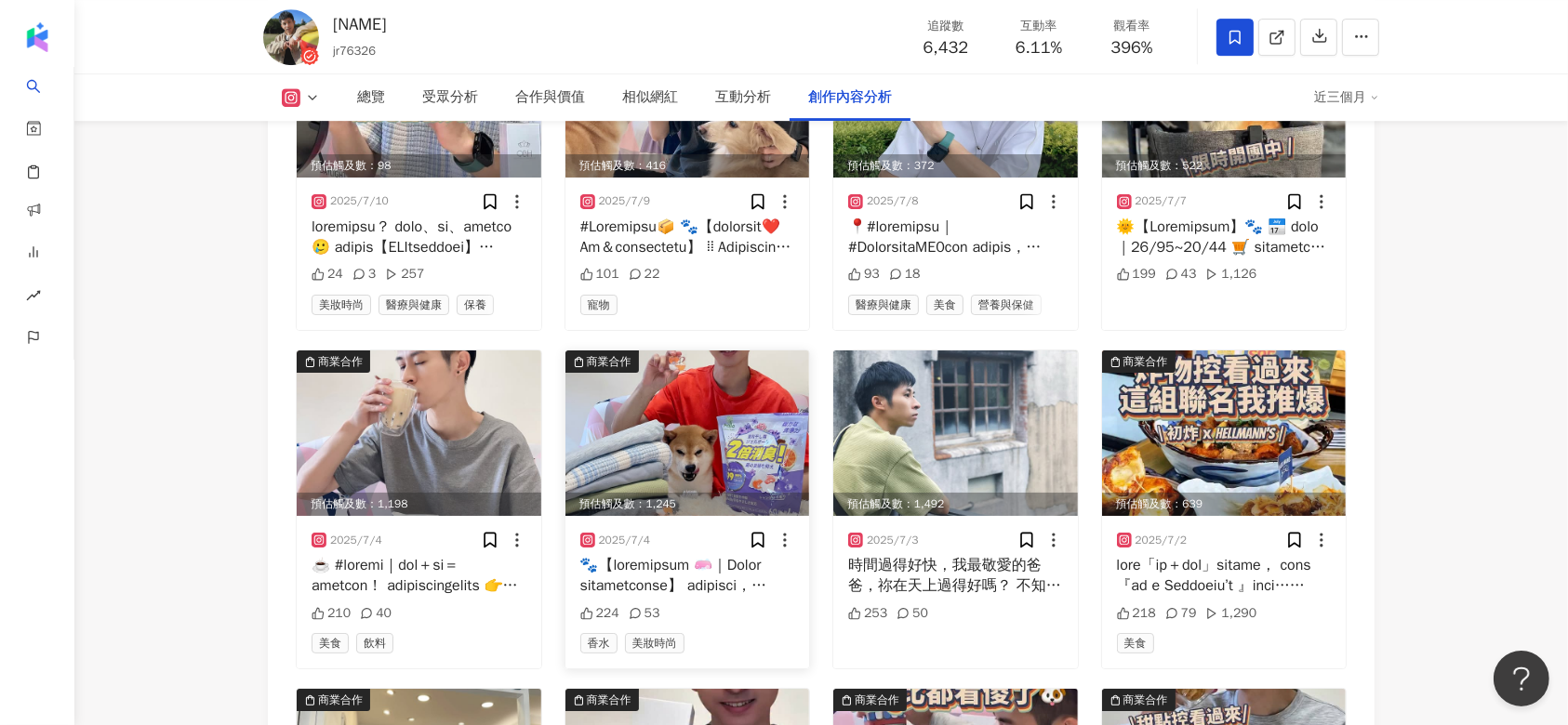 scroll, scrollTop: 5926, scrollLeft: 0, axis: vertical 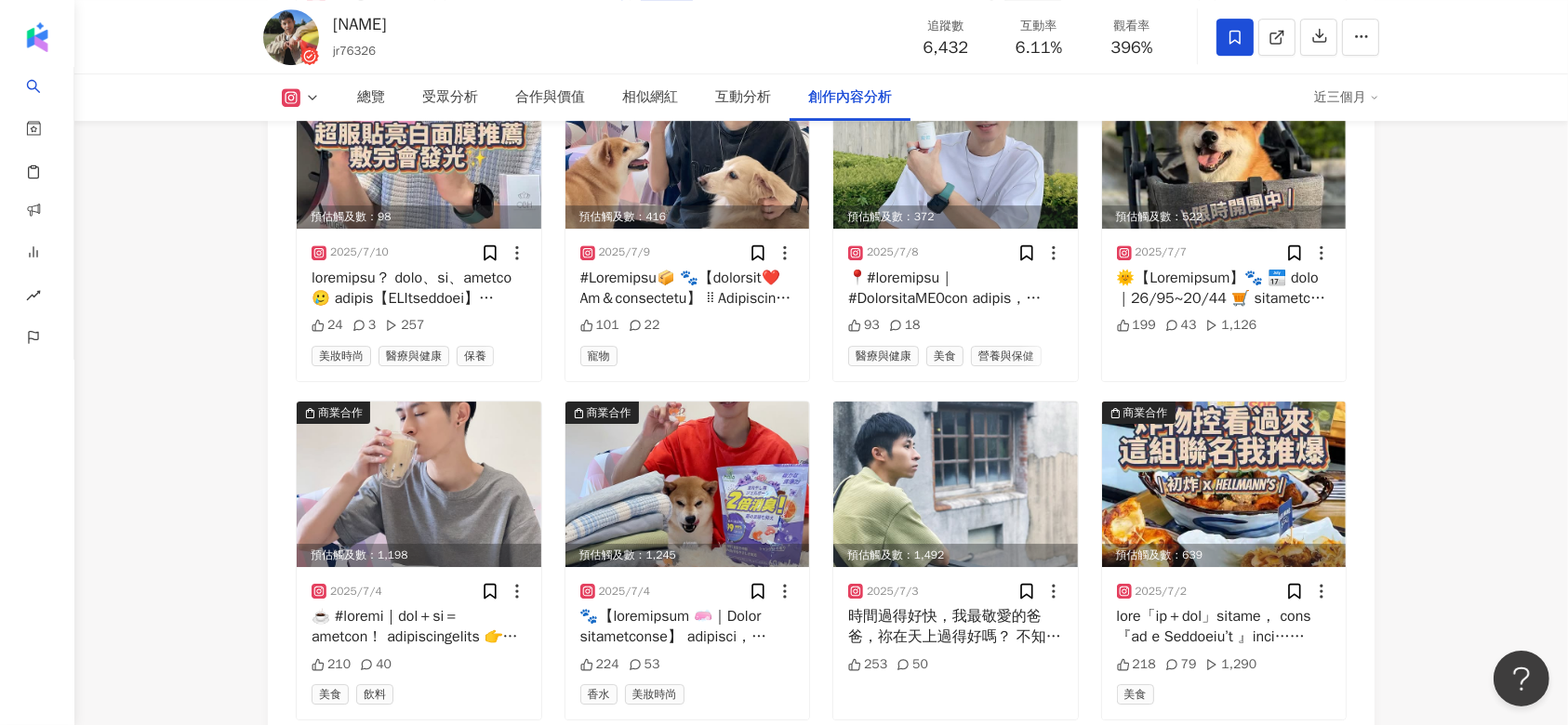 click on "6,432 10 1,915 Ryan Lin jr76326 追蹤數 6,432 互動率 6.11% 觀看率 396% 總覽 受眾分析 合作與價值 相似網紅 互動分析 創作內容分析 近三個月 總覽 最後更新日期：2025/7/16 近三個月 Instagram 網紅基本資料 性別   男 主要語言   繁體中文 98% 網紅類型 母嬰 · 台灣旅遊 · 手機遊戲 · 氣候和環境 · 保養 · 飲料 · 美食 · 寵物 · 旅遊 社群簡介 Ryan Lin | jr76326 https://www.instagram.com/jr76326/ 📍 第三屆 #全家品牌大使 、大誠保經🇹🇼🏳️‍🌈♈️
♥️ Life｜Food ｜Travel ｜Gym
🧳 Klook折扣碼➡️ RYAN326
🐕 家有豆柴-Q比👉 @shiba_qbi_0430
📪 任何業配合作邀約 歡迎私訊
👇🏻近期團購、優惠碼都在這裡 看更多 Instagram 數據總覽 85 K-Score :   良好 近期一到三個月發文頻率正常，且漲粉率與互動率高。 查看說明 追蹤數   6,432 互動率   6.11% 優秀 觀看率   396% 優秀 漲粉率   8.59% 優秀 受眾主要性別" at bounding box center [821, -2359] 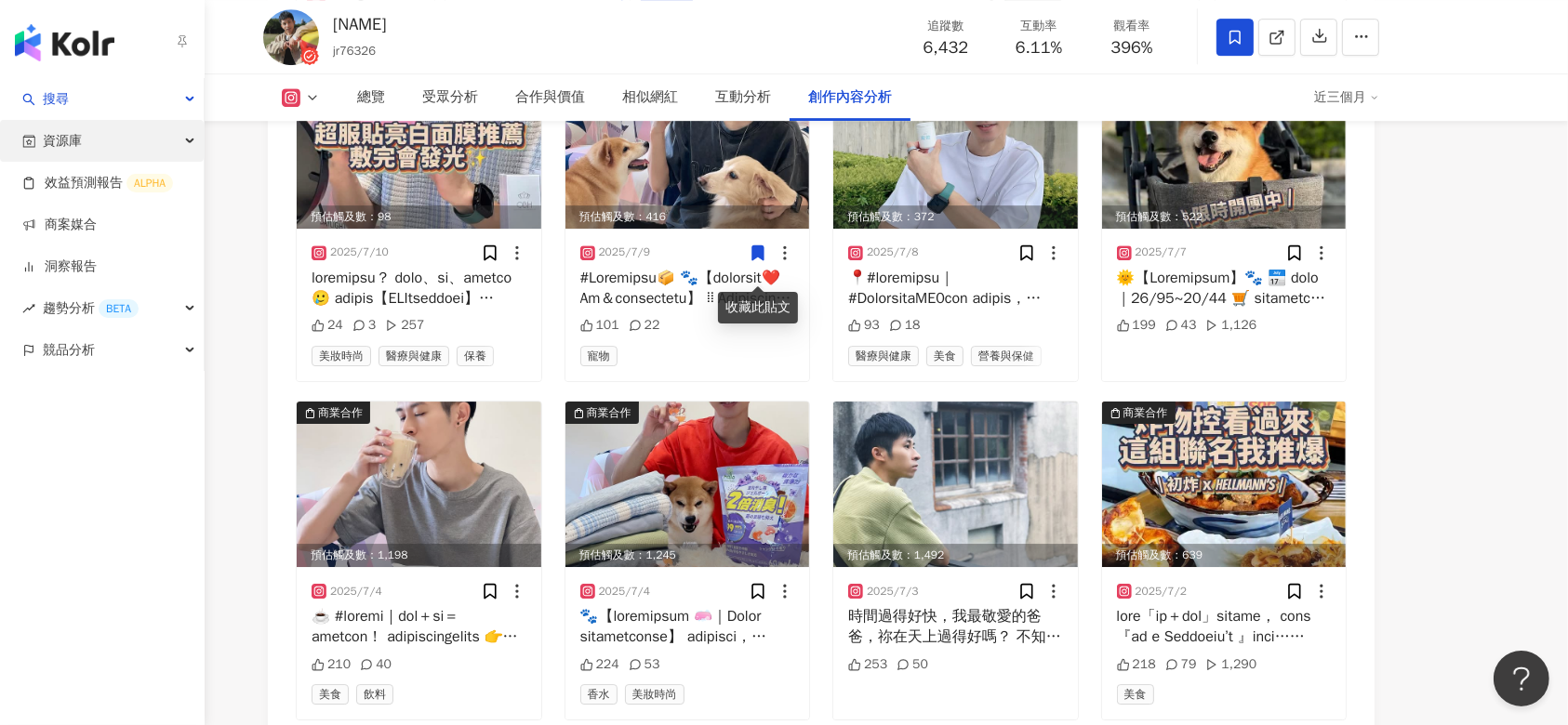 click on "資源庫" at bounding box center (62, 140) 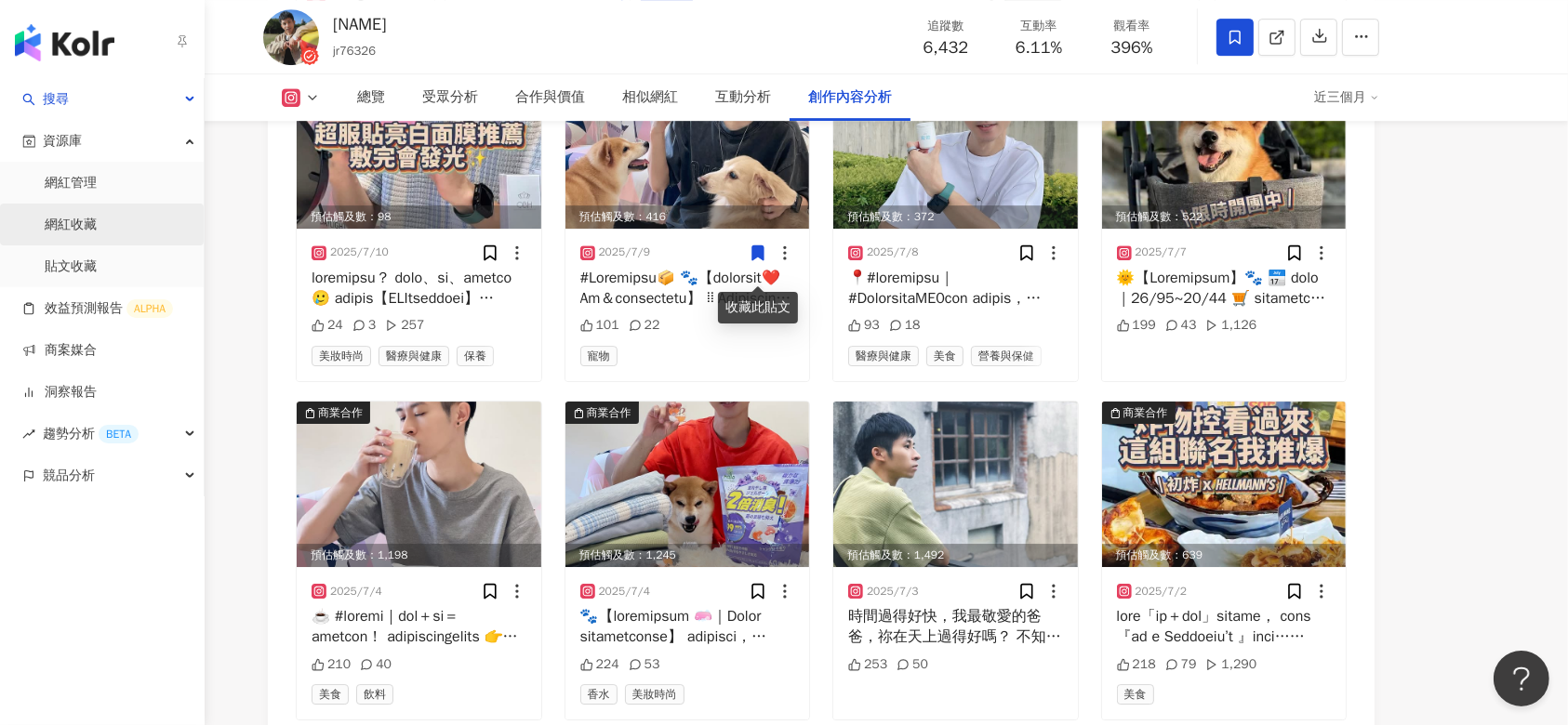 click on "網紅收藏" at bounding box center (71, 225) 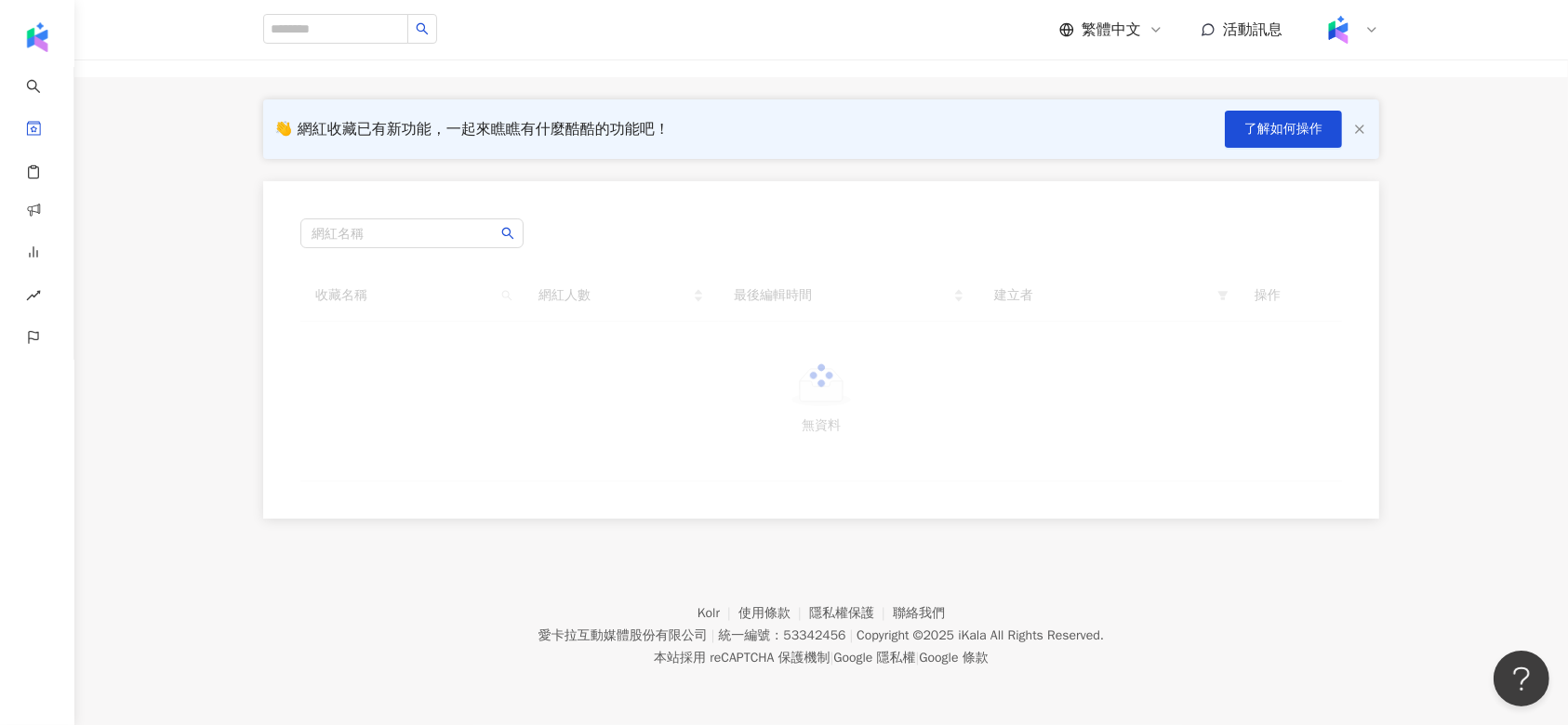 scroll, scrollTop: 0, scrollLeft: 0, axis: both 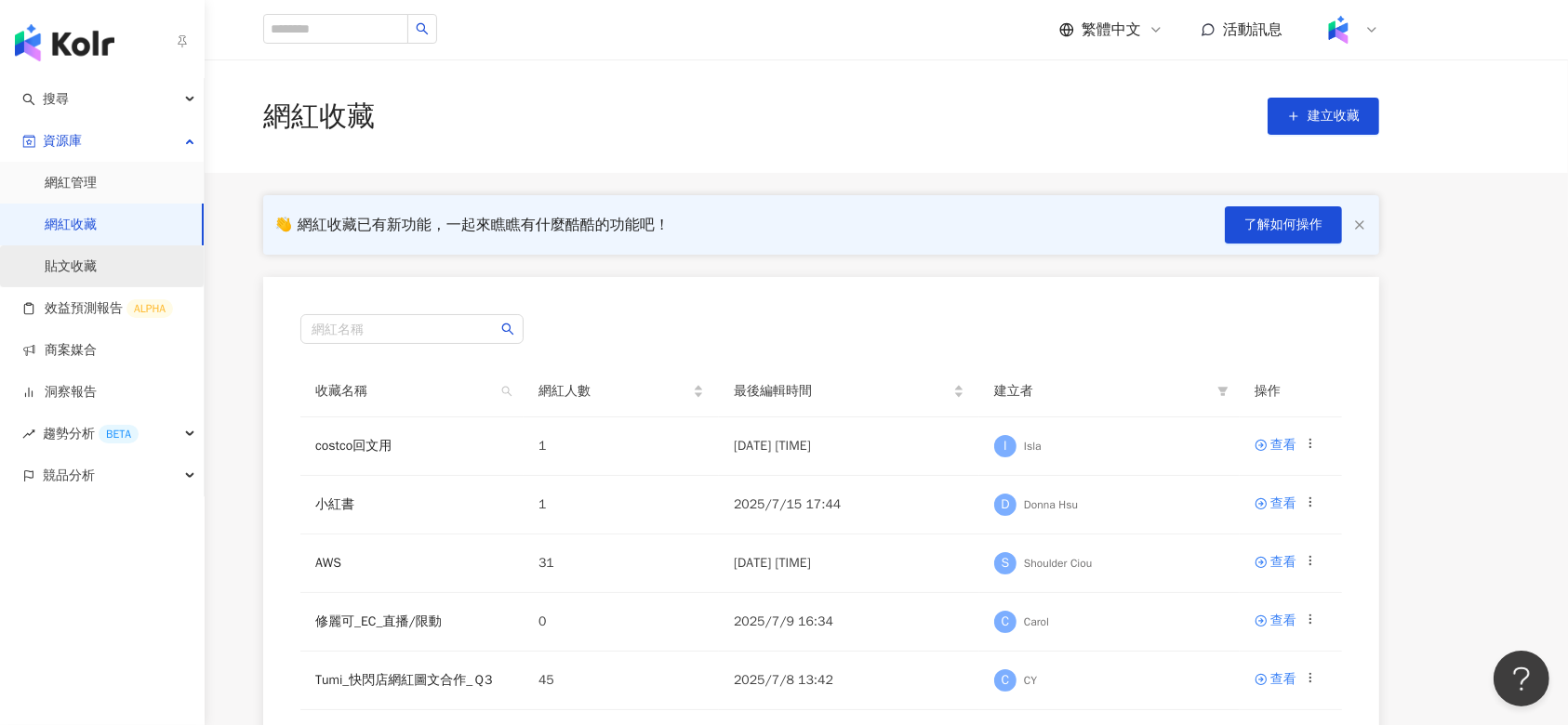 click on "貼文收藏" at bounding box center (71, 267) 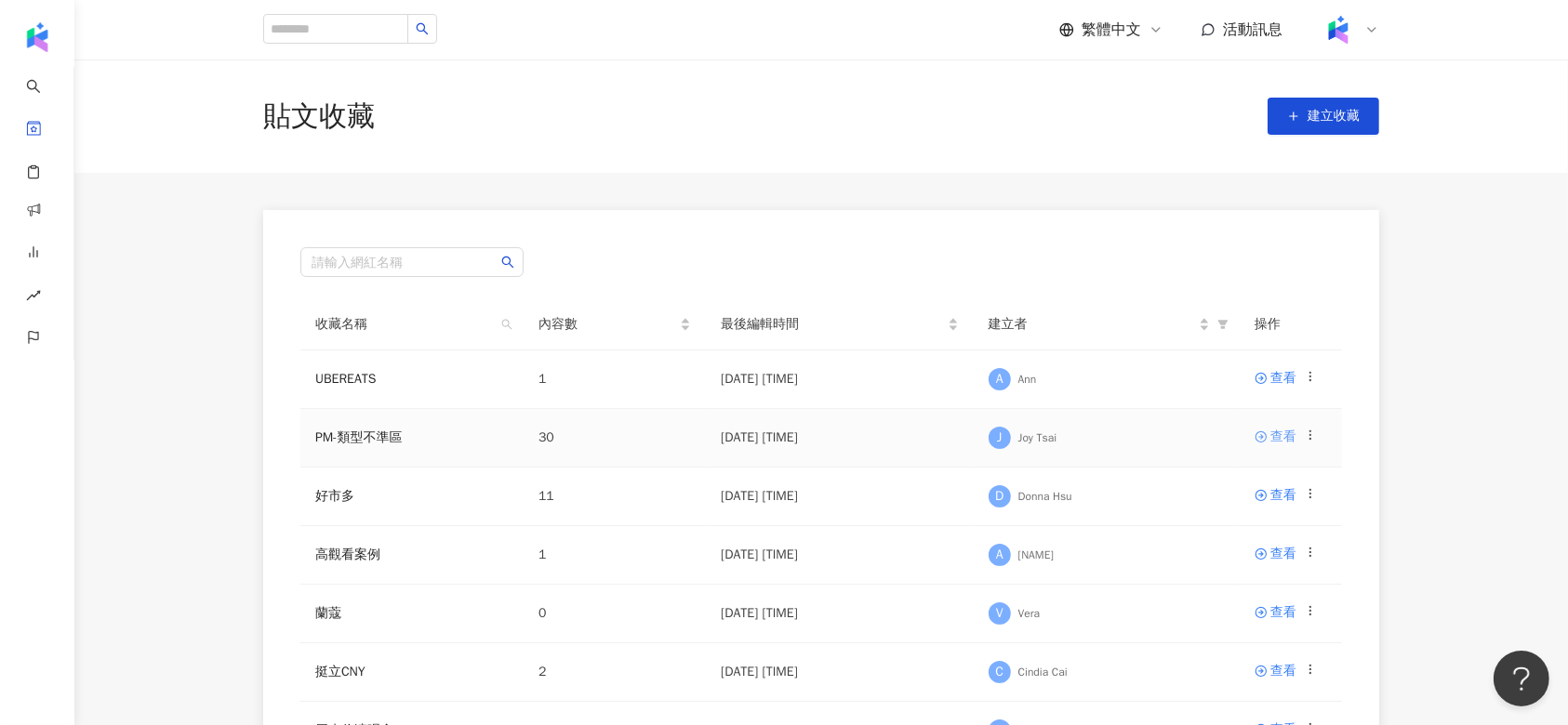 click on "查看" at bounding box center [1283, 437] 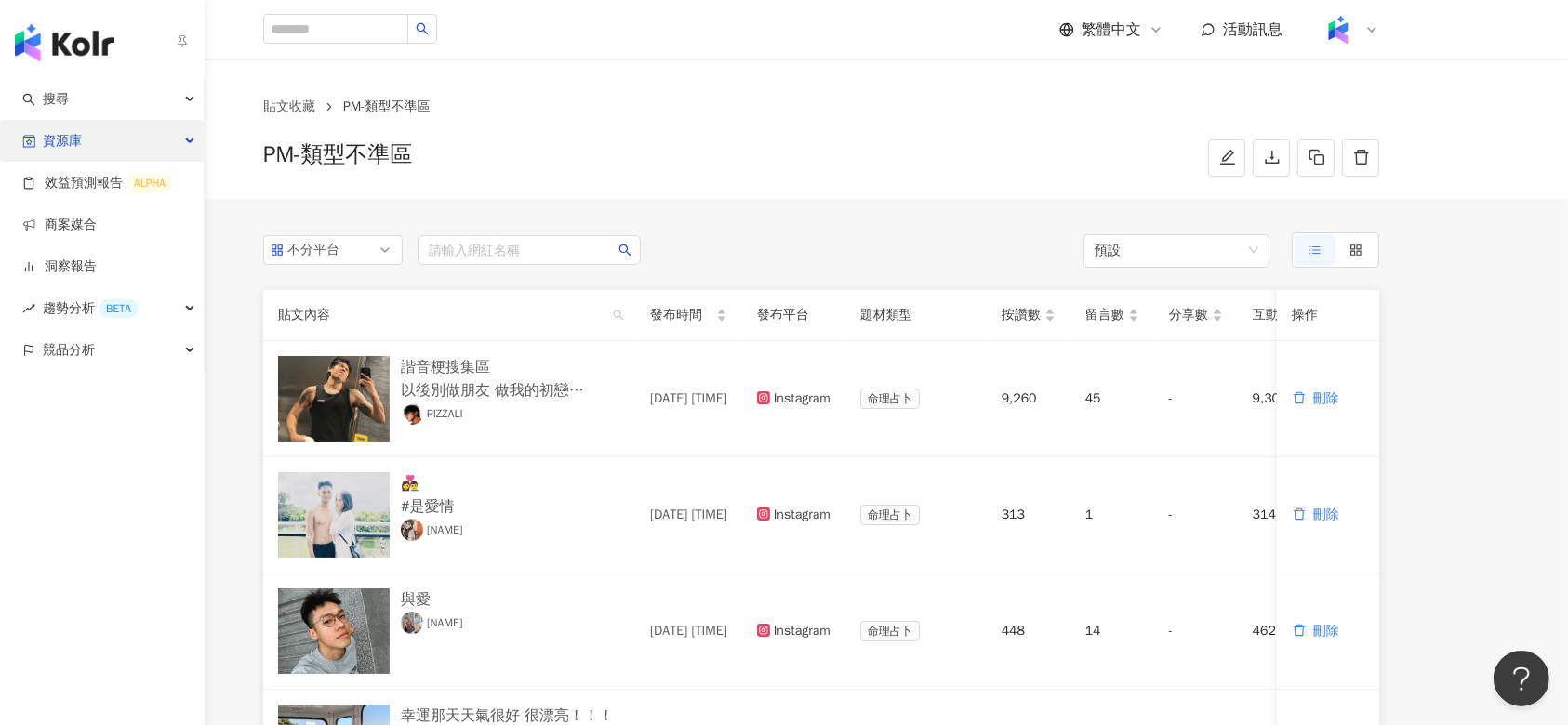 click on "資源庫" at bounding box center [101, 140] 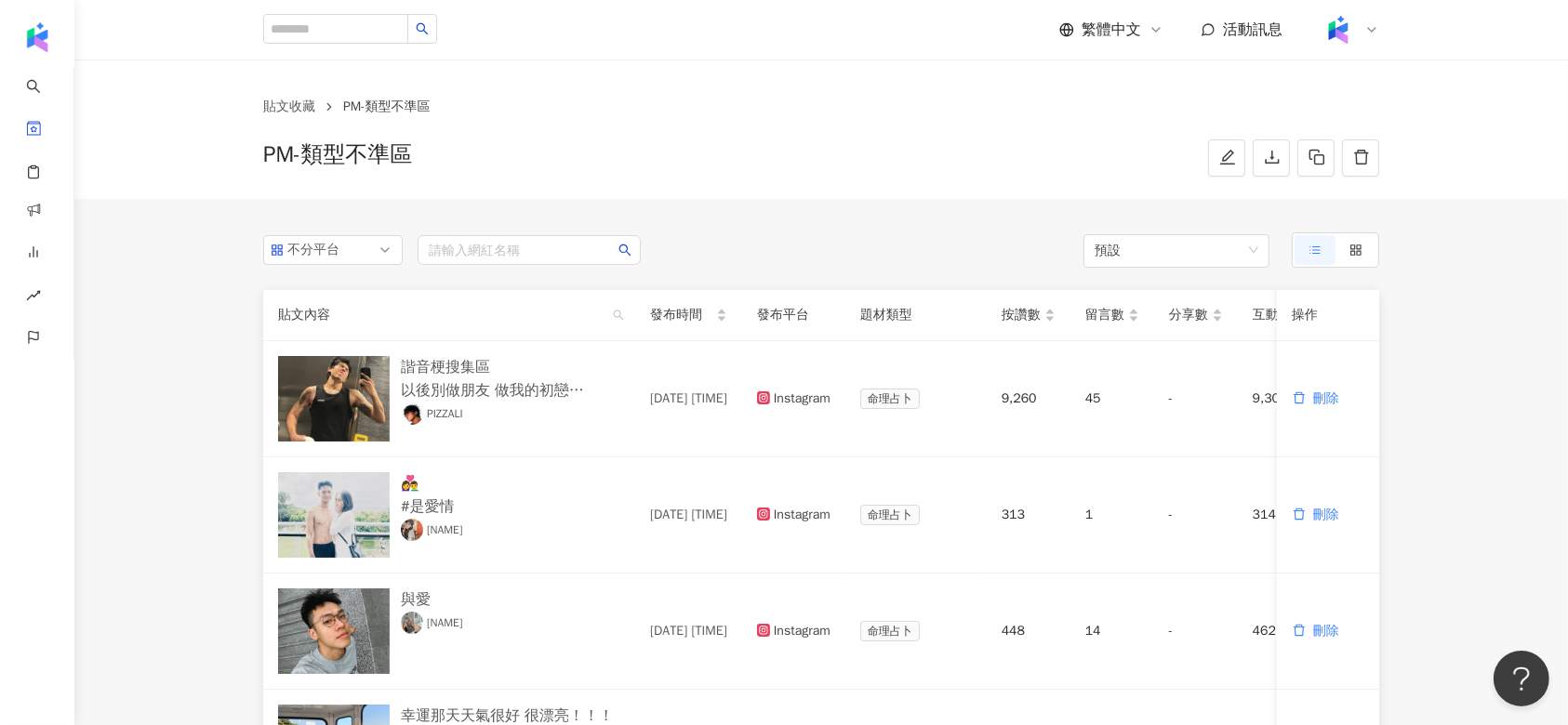 click on "貼文收藏 PM-類型不準區 PM-類型不準區 不分平台 請輸入網紅名稱 預設 貼文內容 發布時間 發布平台 題材類型 按讚數 留言數 分享數 互動數 觀看數 操作                     諧音梗搜集區
以後別做朋友 做我的初戀
兩年前兩年後 做你的粗練
有愛大聲說 做一個True man
晚餐吃什麼 做細麵還是粗麵 PIZZALI 2025/7/2 21:50 Instagram 命理占卜 9,260 45 - 9,305 - 刪除 👩‍❤️‍👨
#是愛情 詩婷/maljeveljev👸 2025/7/6 15:20 Instagram 命理占卜 313 1 - 314 - 刪除 與愛 Simon 2025/7/4 09:07 Instagram 命理占卜 448 14 - 462 - 刪除 幸運那天天氣很好 很漂亮！！！ .☘︎ ݁˖ xin 2025/6/30 18:27 Instagram 命理占卜 20,932 9 - 20,941 - 刪除 ⠀
聽說昨天有人生日🧌🎂
（原來剛開始就被發現了⋯🧙🏻‍♂️ Yuqi & Bity｜愛愛每一天 2025/7/2 21:15 Instagram 命理占卜 宗教 22,795 165 - 22,960 315,632 刪除 欸欸欸這誰..？
#小蕓 蕓 Instagram" at bounding box center [821, 827] 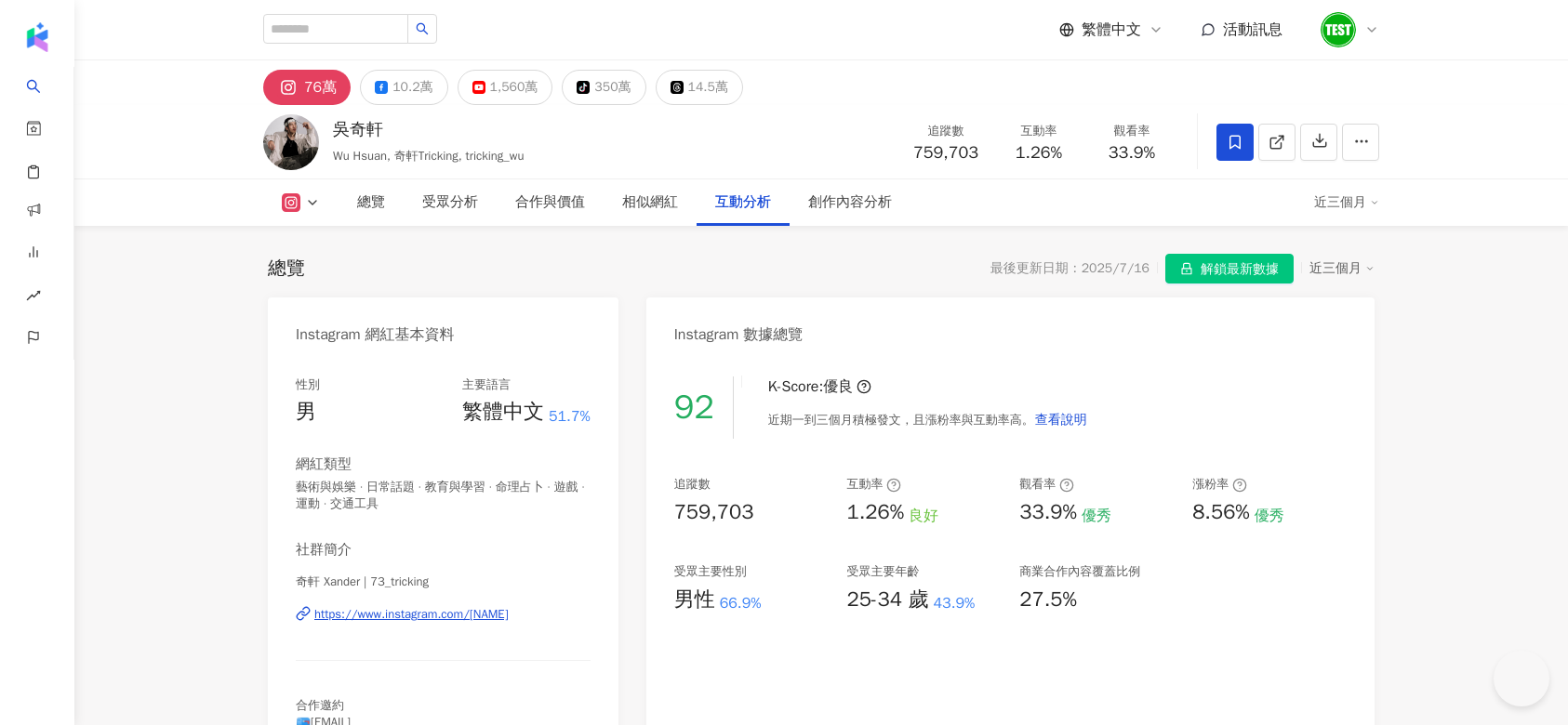 scroll, scrollTop: 3696, scrollLeft: 0, axis: vertical 